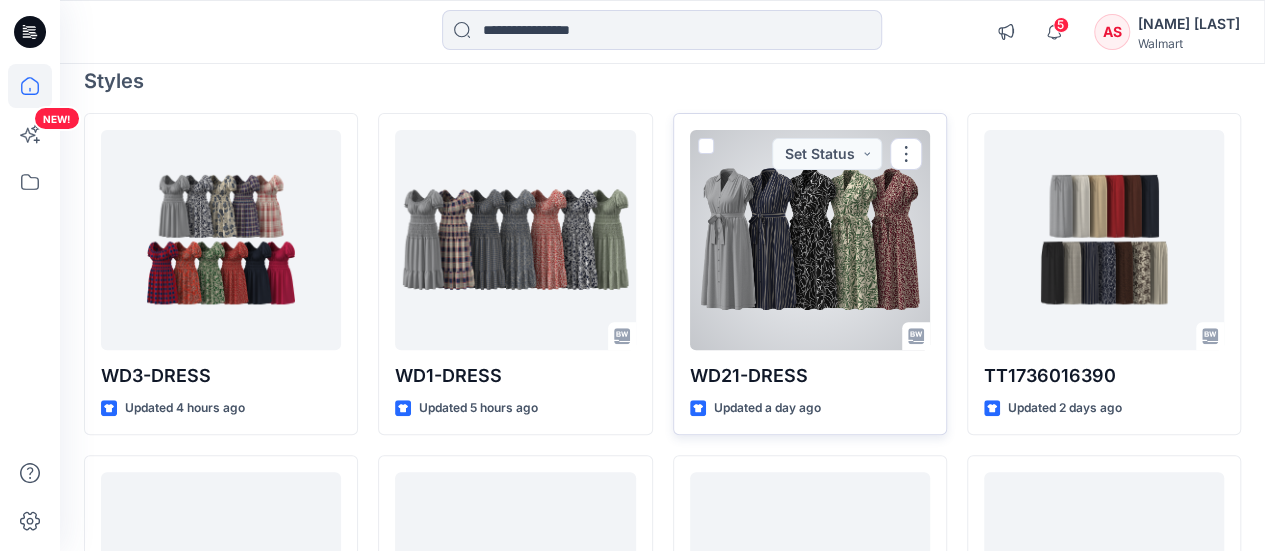 scroll, scrollTop: 200, scrollLeft: 0, axis: vertical 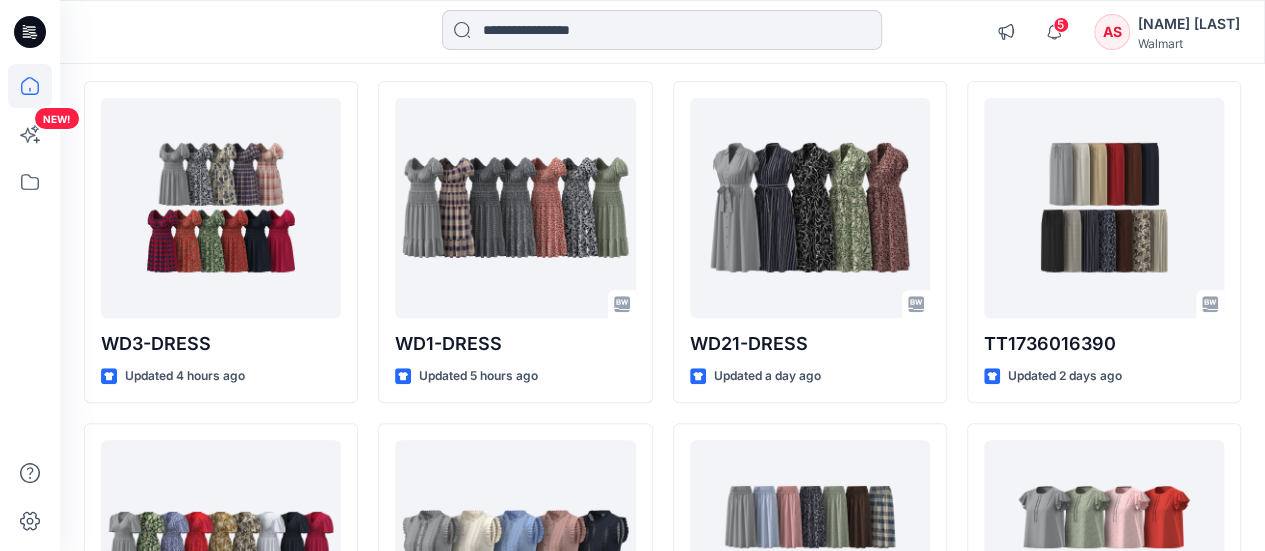 click at bounding box center (662, 30) 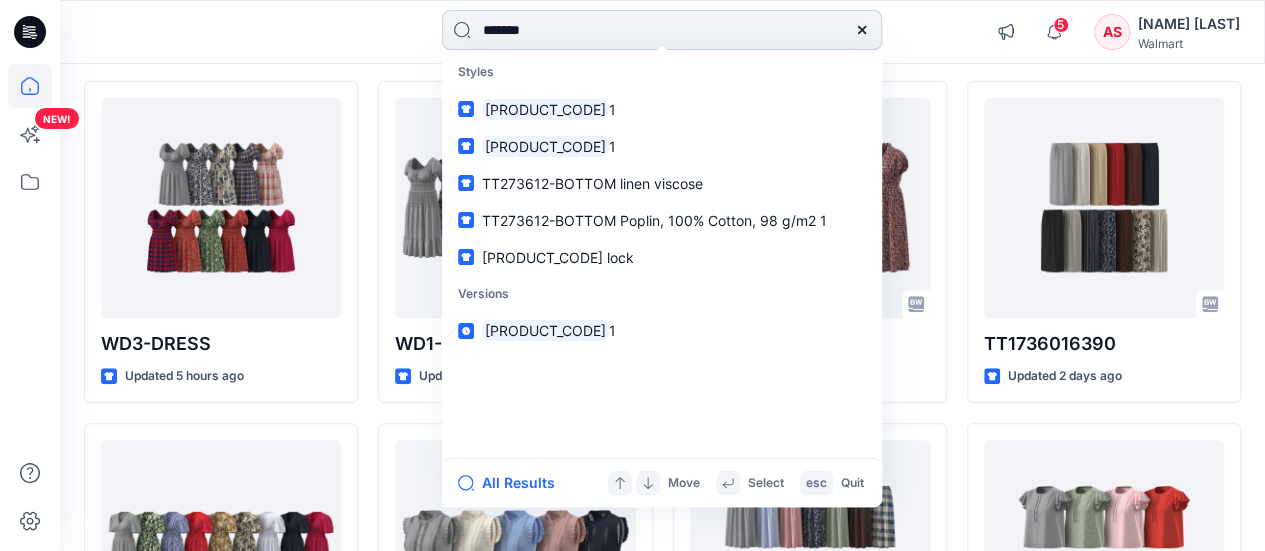 type on "********" 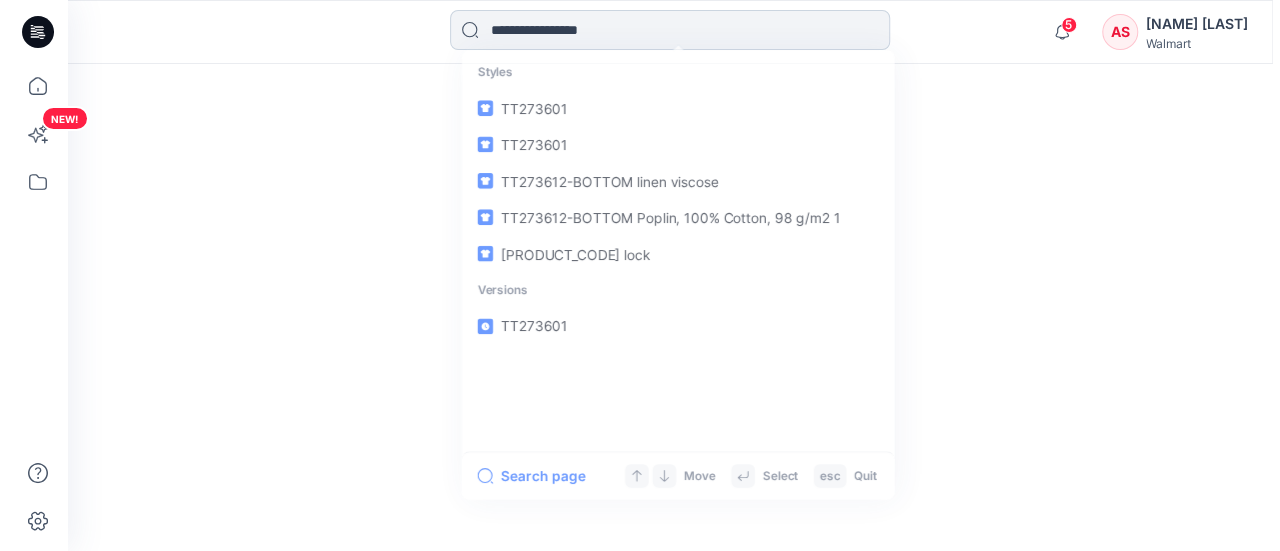 scroll, scrollTop: 0, scrollLeft: 0, axis: both 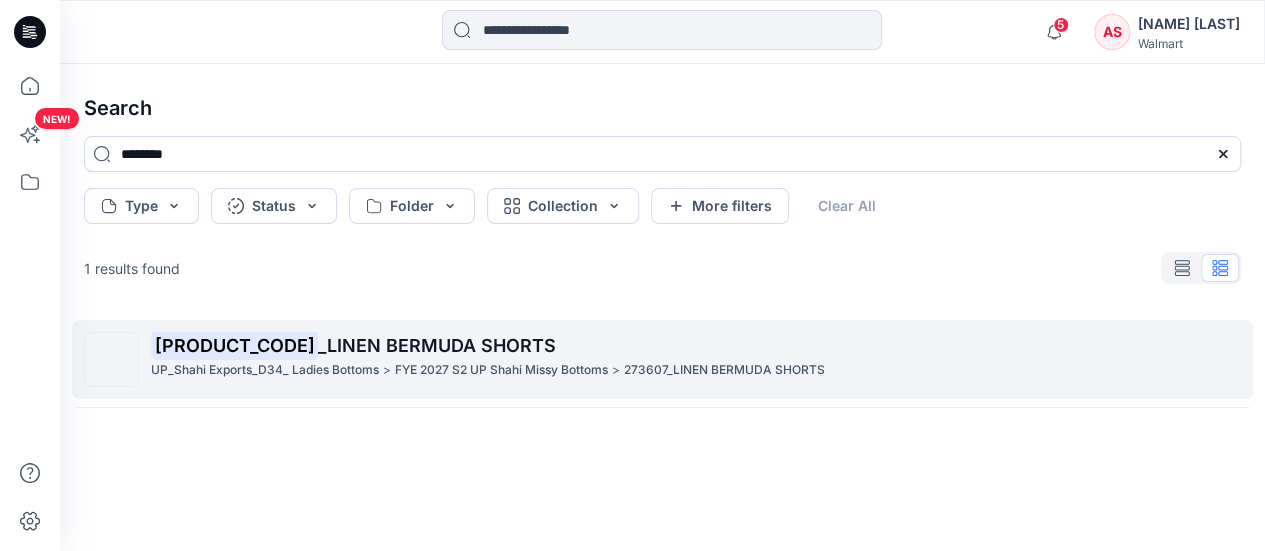 click on "[PRODUCT_CODE] _[PRODUCT_NAME]_[COMPANY_NAME]_[SIZE]_[CATEGORY] [PRODUCT_NAME] [COMPANY_NAME] [SIZE] [CATEGORY]" at bounding box center (695, 359) 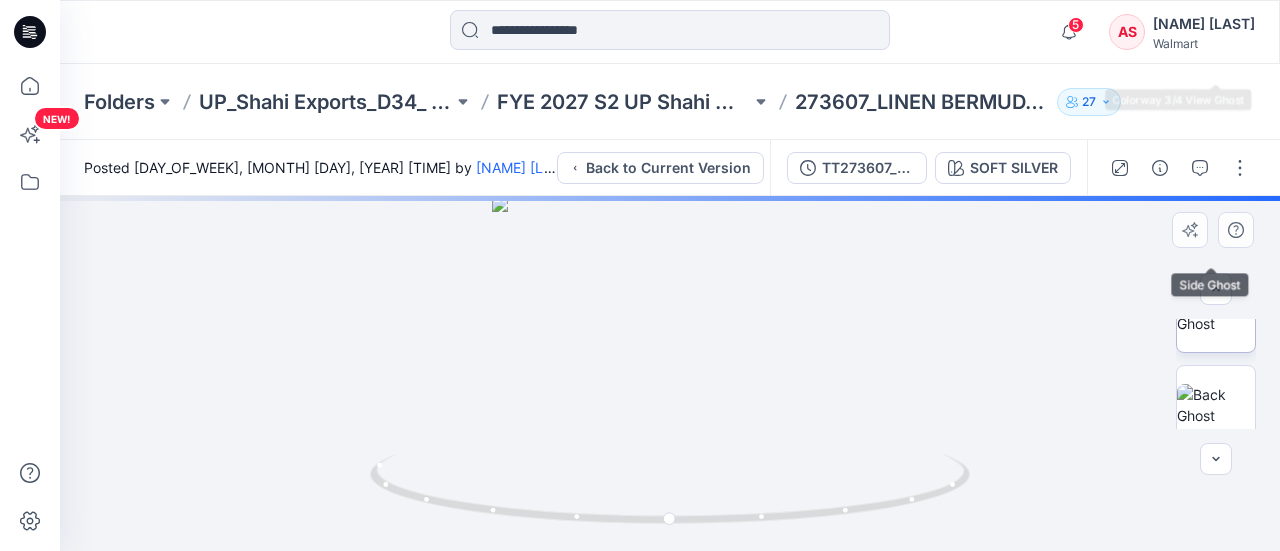 scroll, scrollTop: 429, scrollLeft: 0, axis: vertical 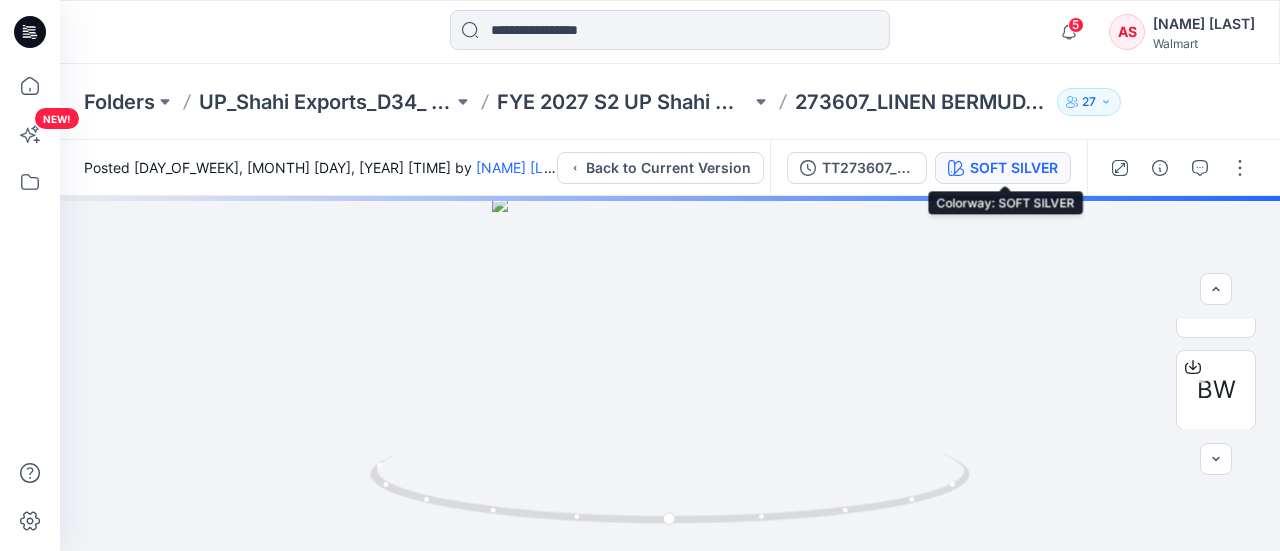 click on "SOFT SILVER" at bounding box center [1014, 168] 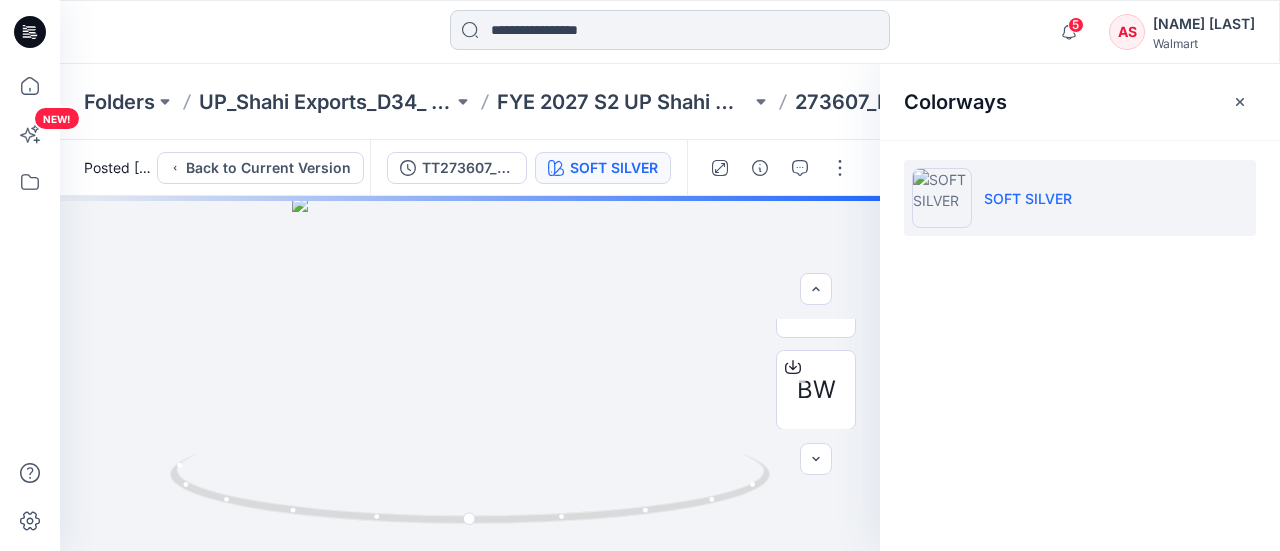 click at bounding box center (670, 30) 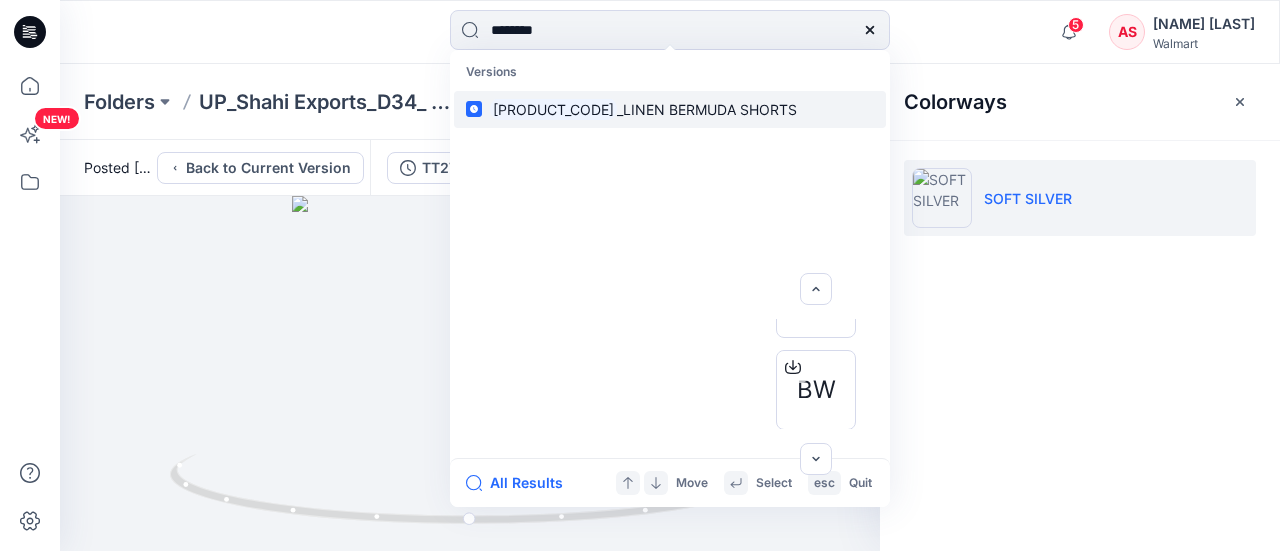type on "********" 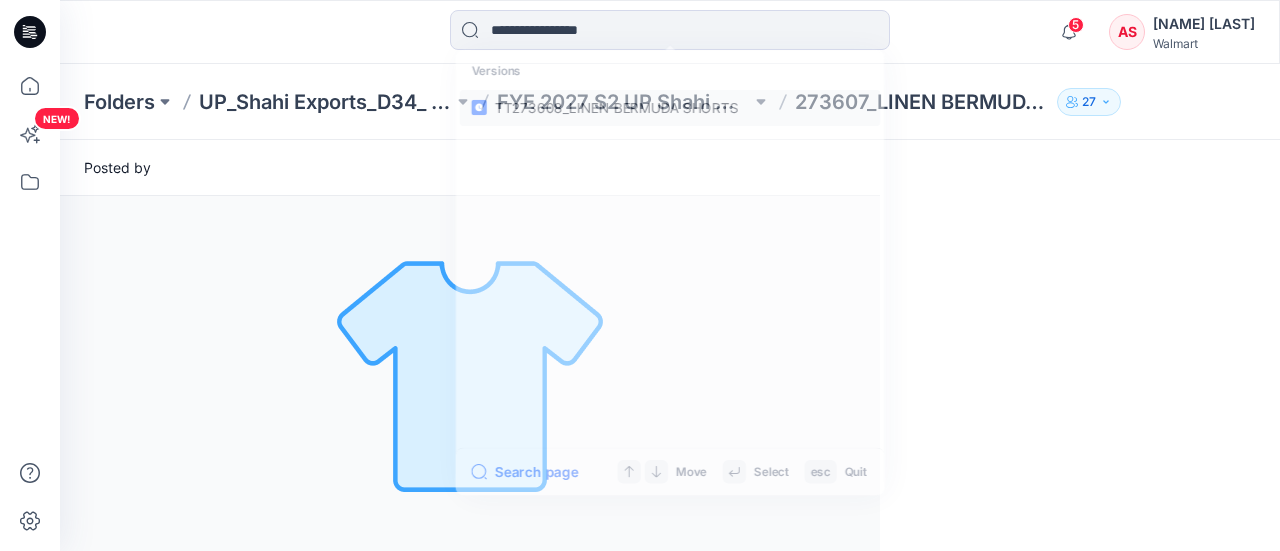 scroll, scrollTop: 0, scrollLeft: 0, axis: both 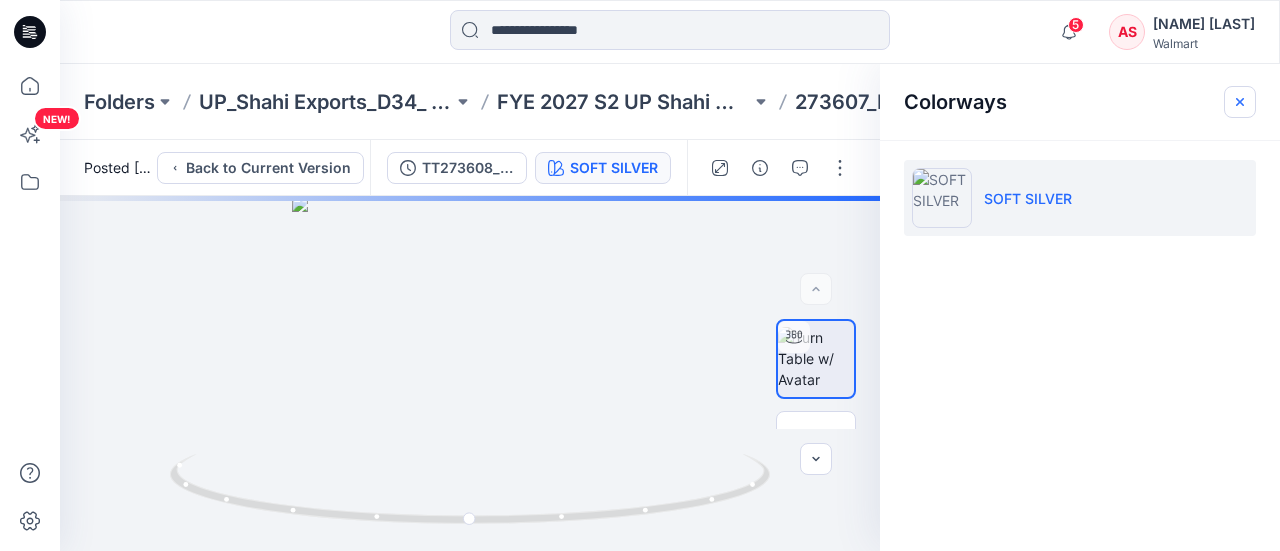 click at bounding box center (1240, 102) 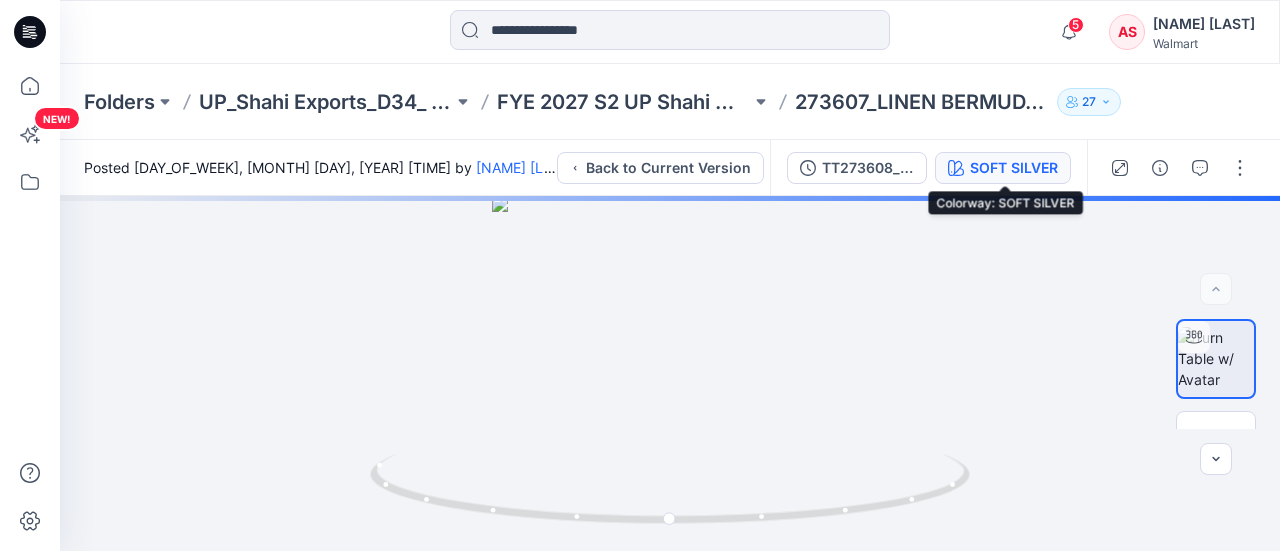 click on "SOFT SILVER" at bounding box center (1014, 168) 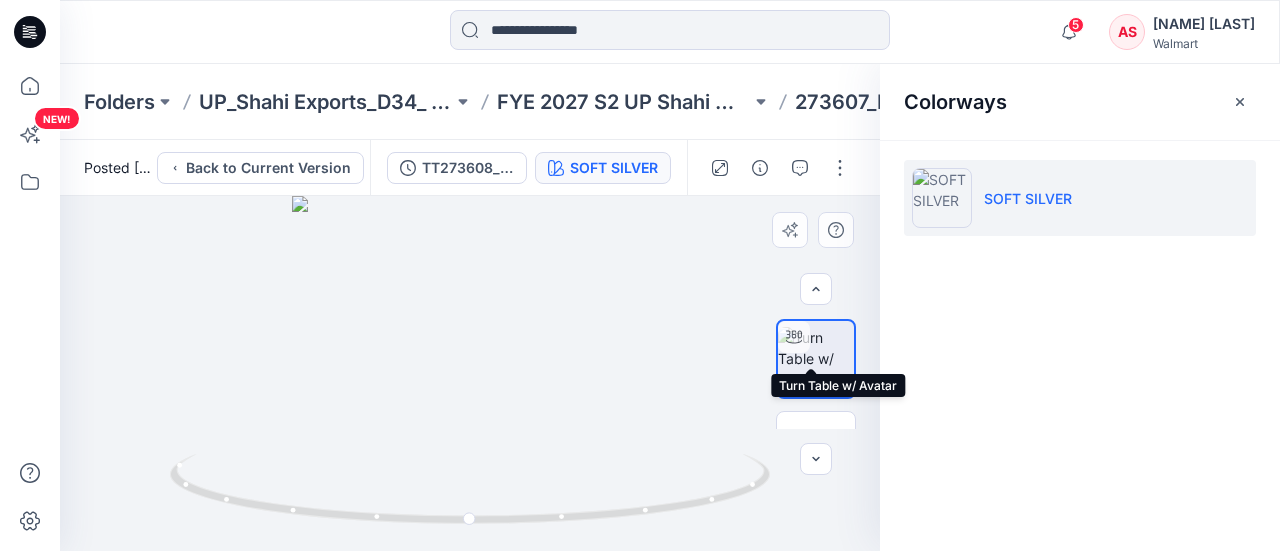 scroll, scrollTop: 400, scrollLeft: 0, axis: vertical 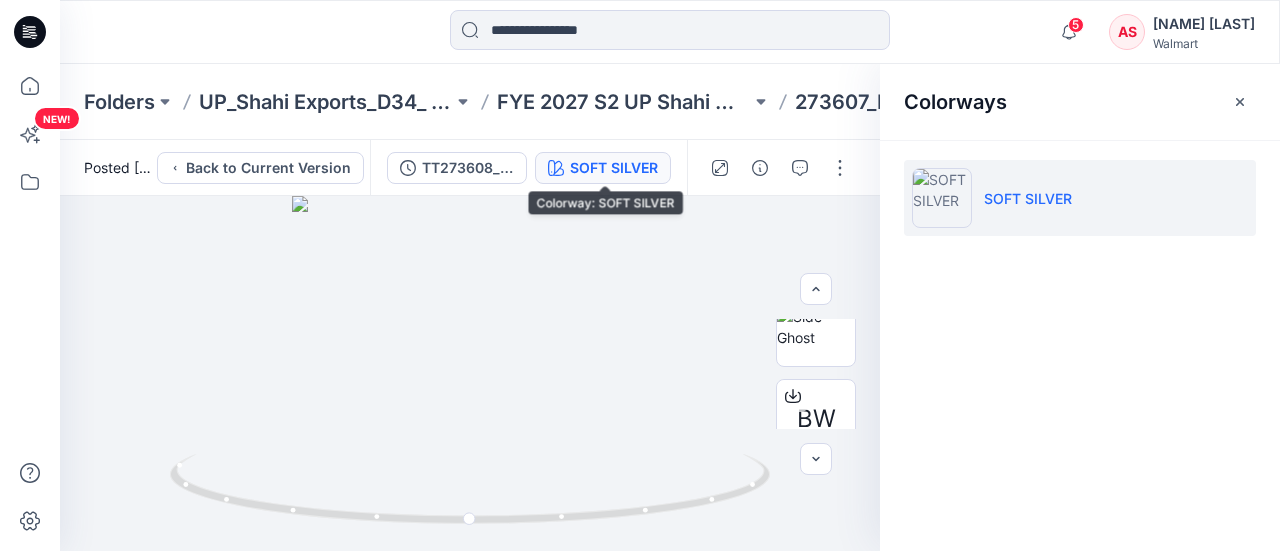 click on "SOFT SILVER" at bounding box center [614, 168] 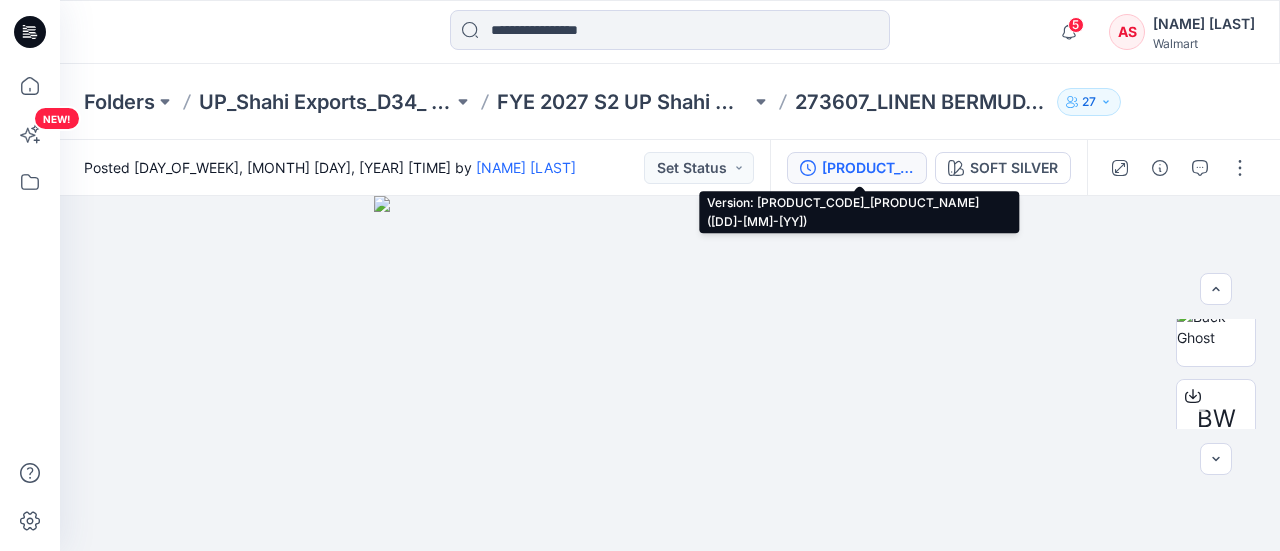 click on "[PRODUCT_CODE]_[PRODUCT_NAME]([DD]-[MM]-[YY])" at bounding box center [868, 168] 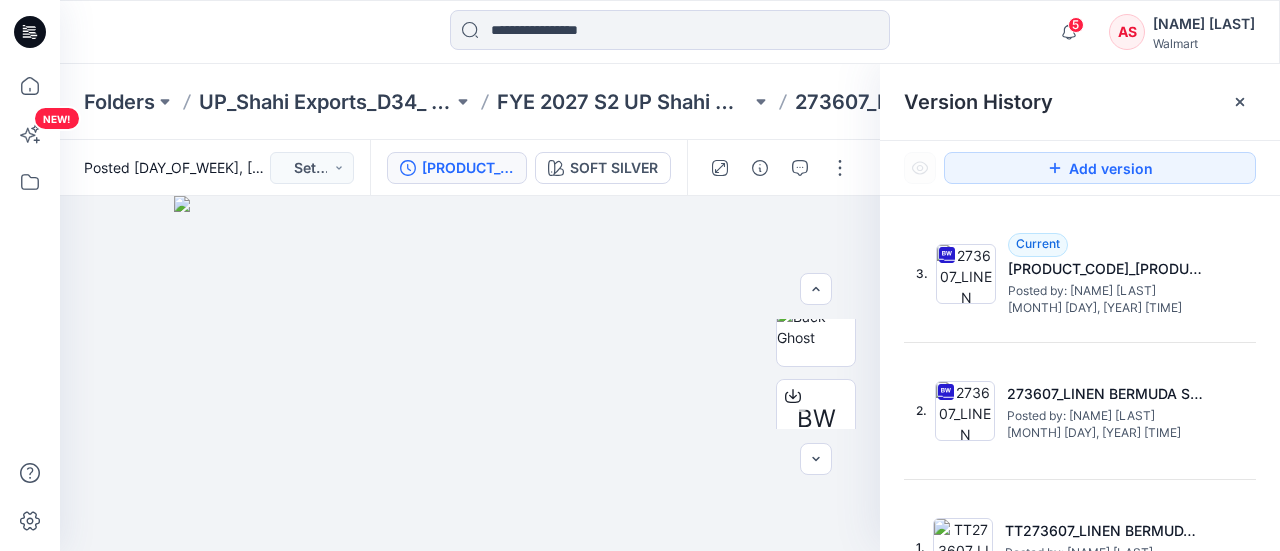 scroll, scrollTop: 44, scrollLeft: 0, axis: vertical 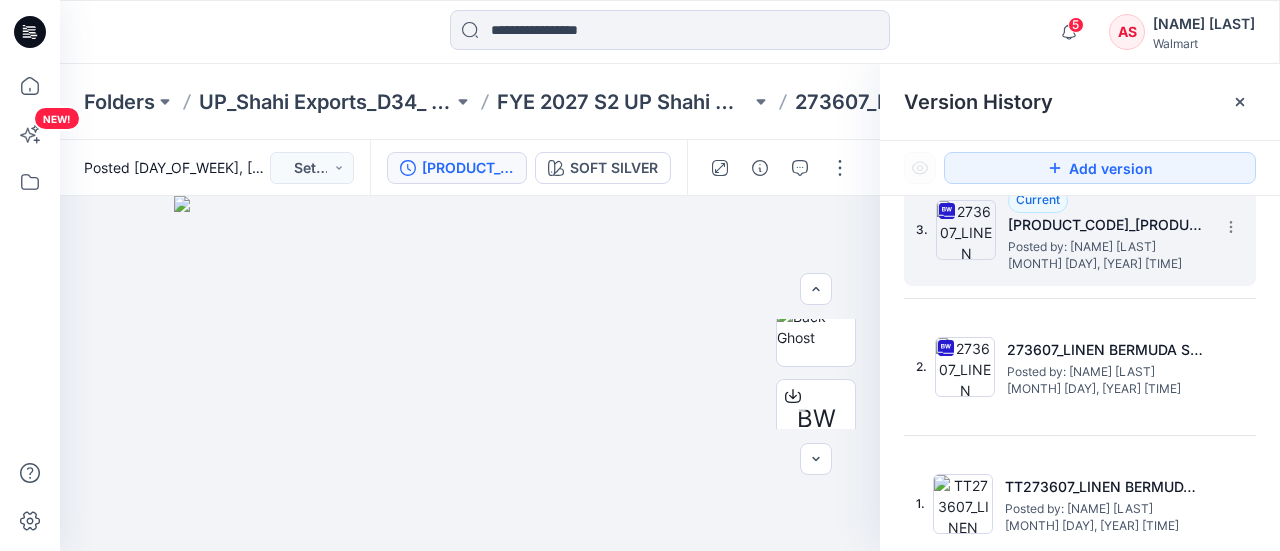 click on "Posted by: [NAME] [LAST]" at bounding box center (1108, 247) 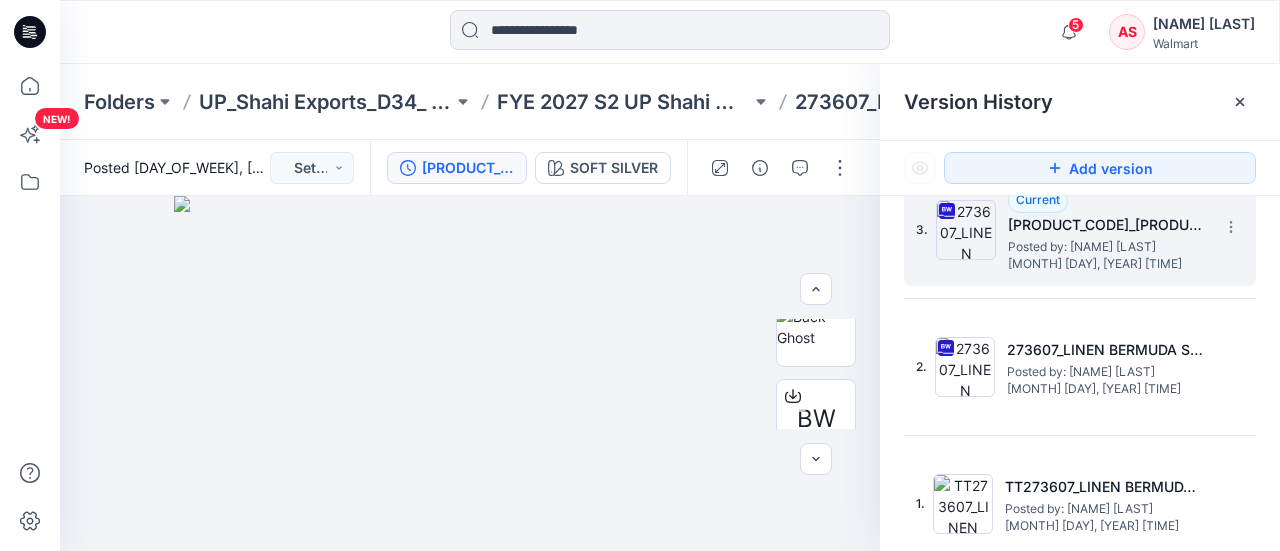 click at bounding box center [966, 230] 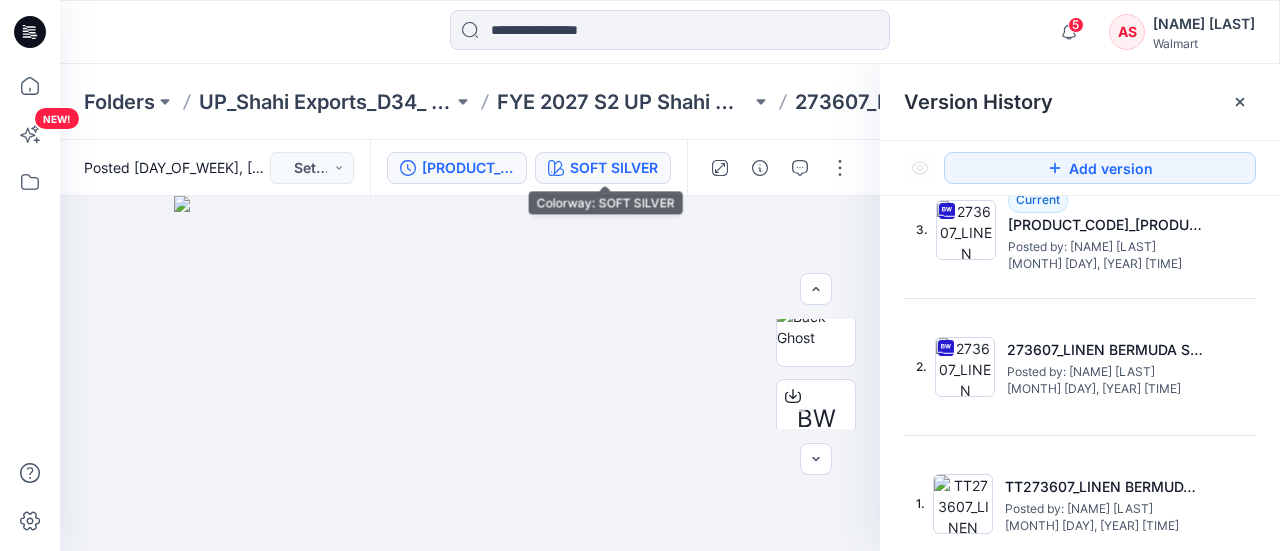 click on "SOFT SILVER" at bounding box center [614, 168] 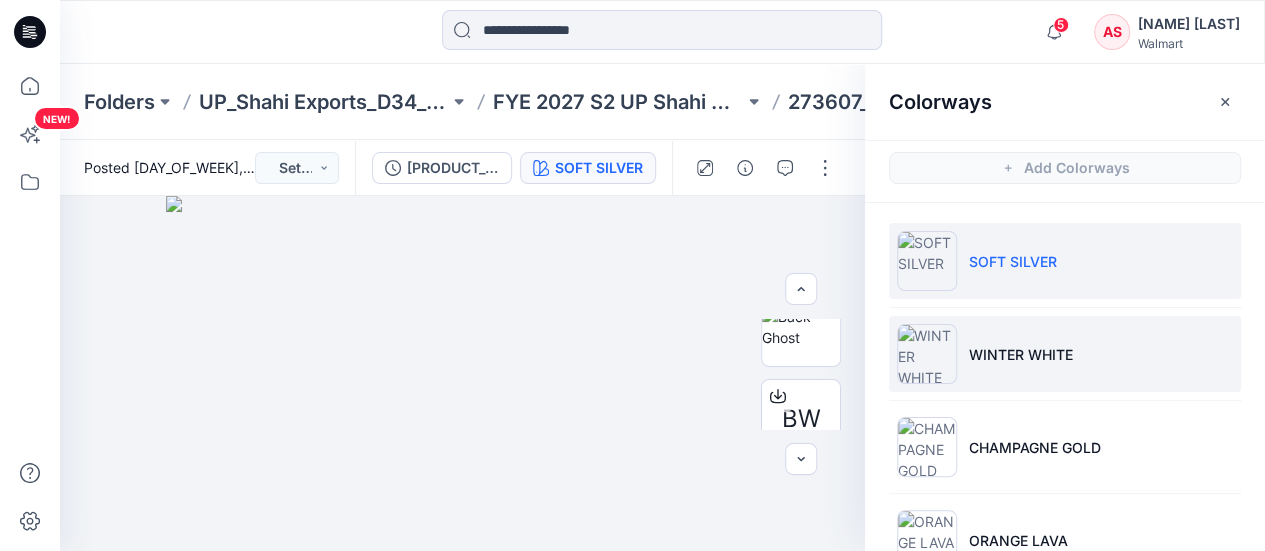 click on "WINTER WHITE" at bounding box center [1065, 354] 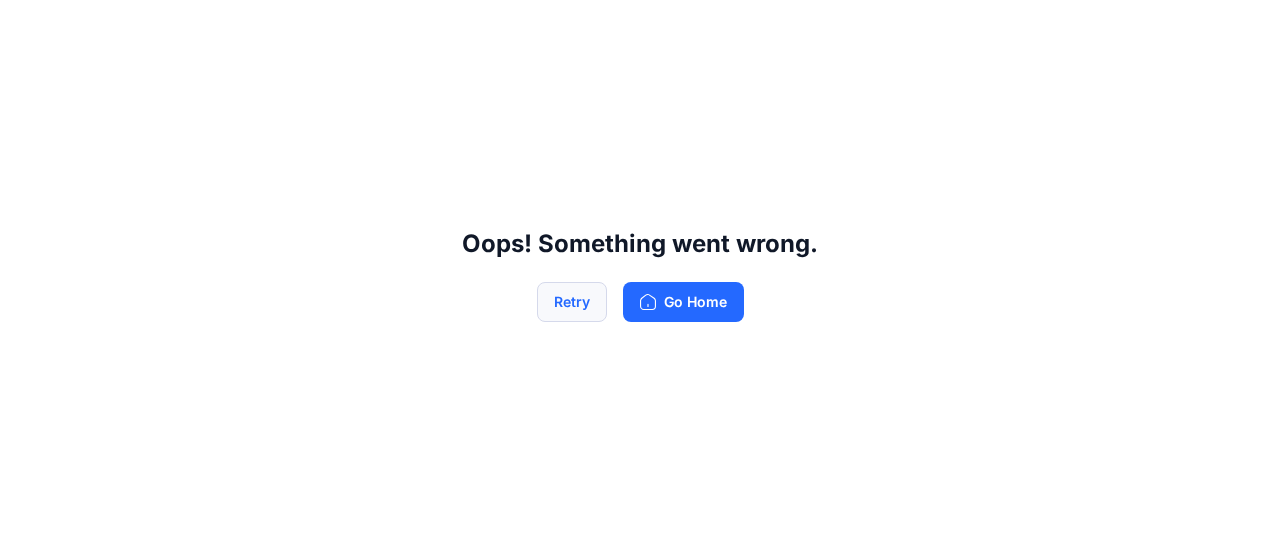 click on "Retry" at bounding box center [572, 302] 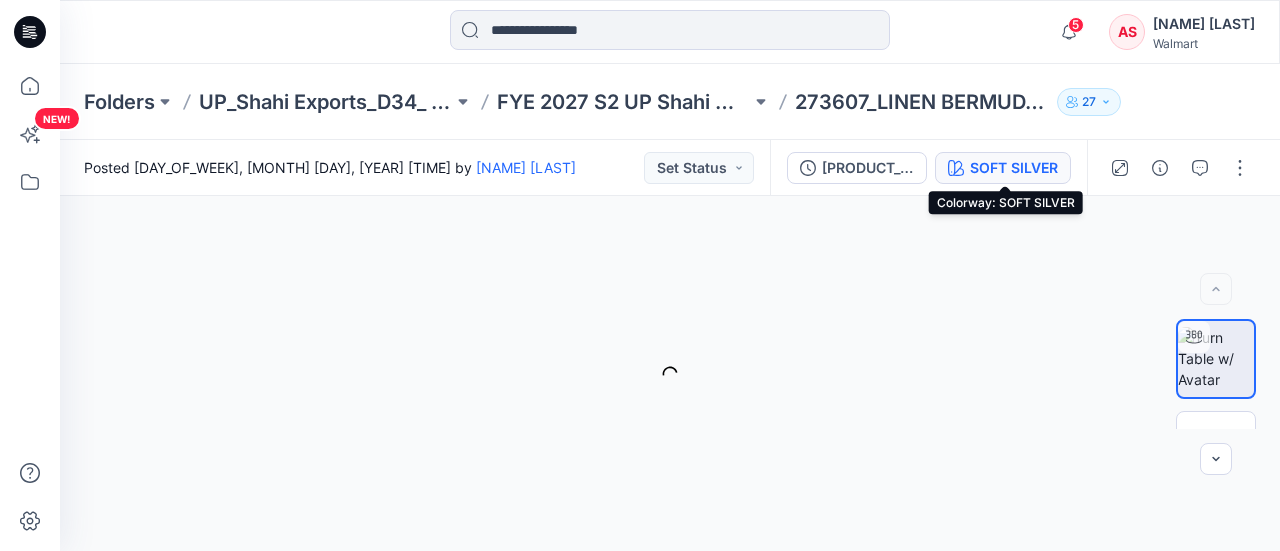 click on "SOFT SILVER" at bounding box center (1014, 168) 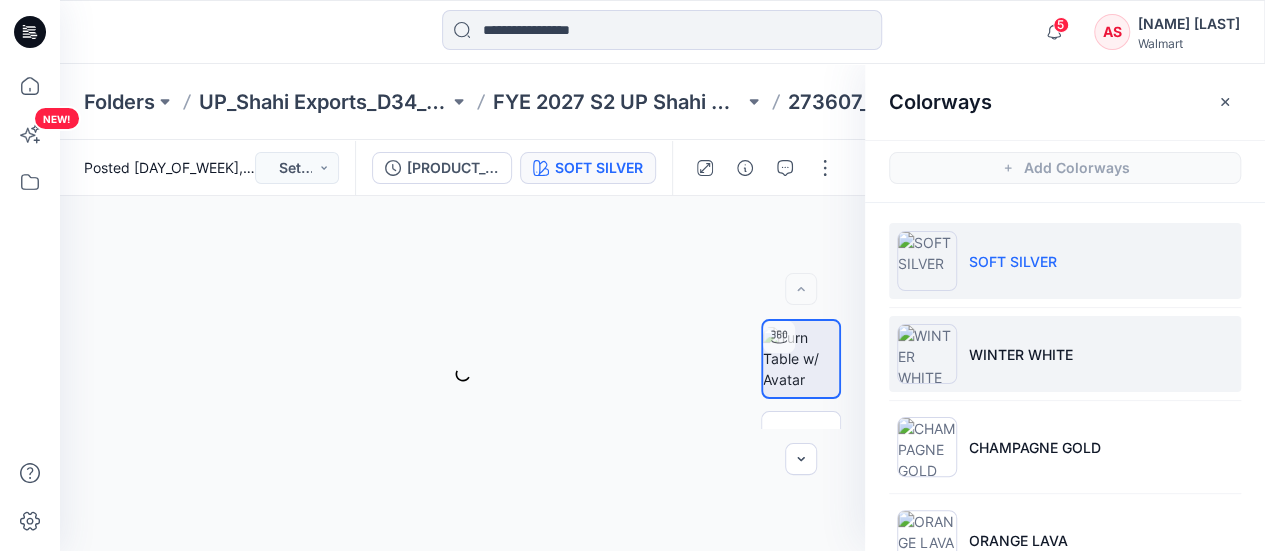 click at bounding box center [927, 354] 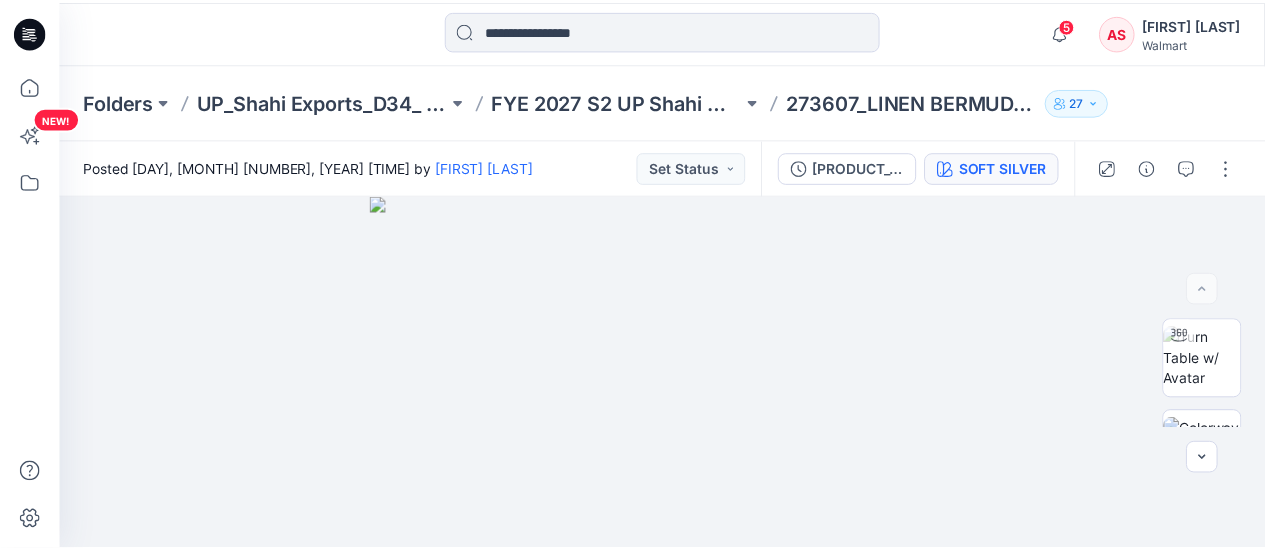 scroll, scrollTop: 0, scrollLeft: 0, axis: both 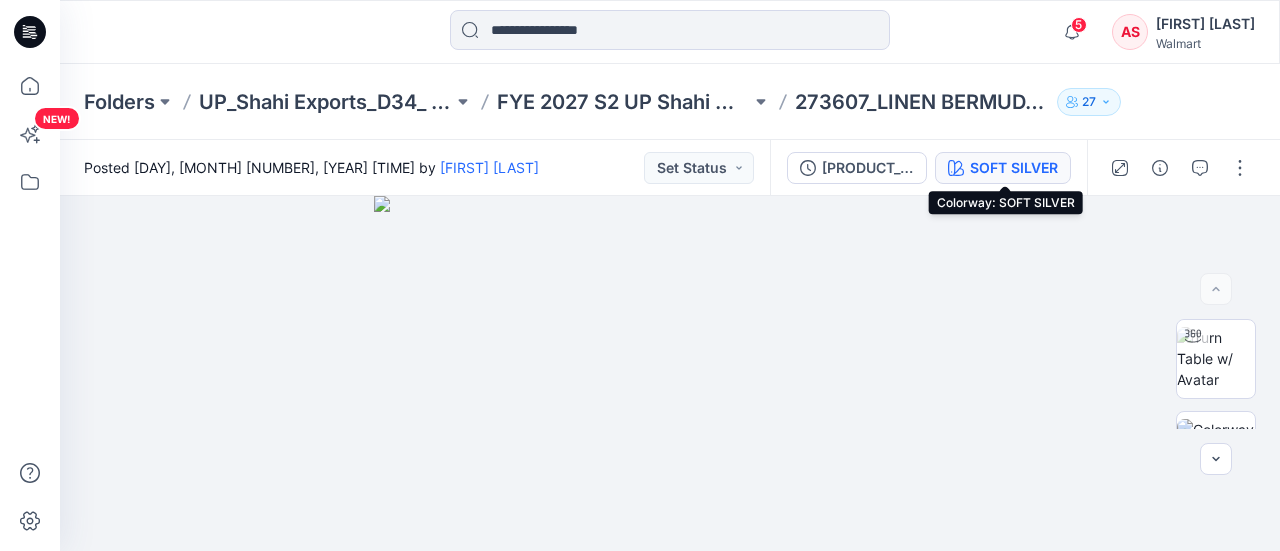 click on "SOFT SILVER" at bounding box center (1014, 168) 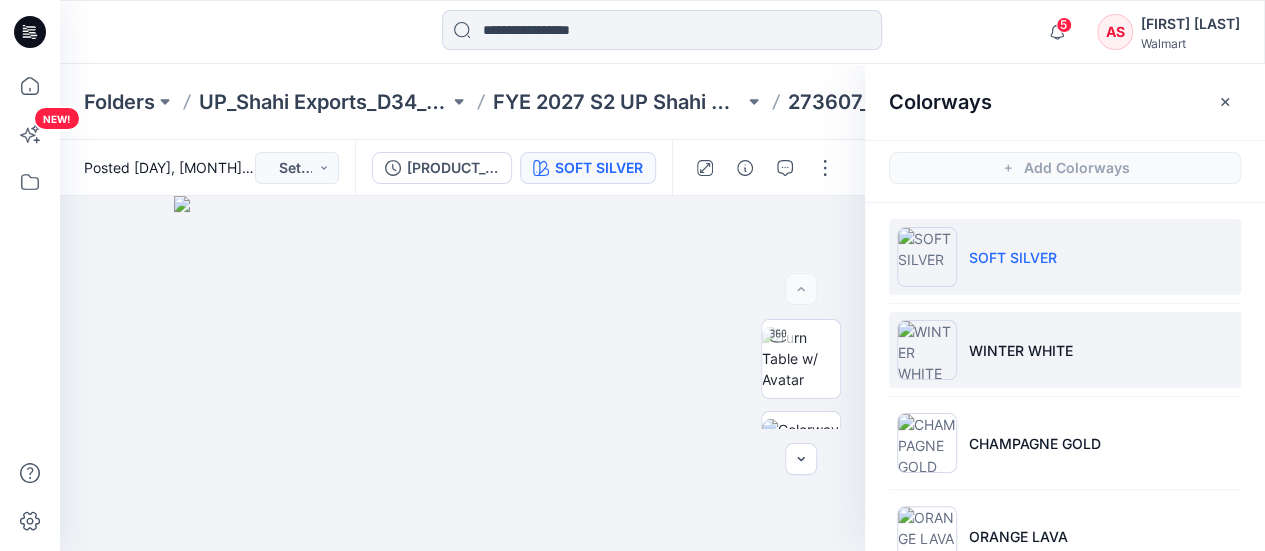 scroll, scrollTop: 0, scrollLeft: 0, axis: both 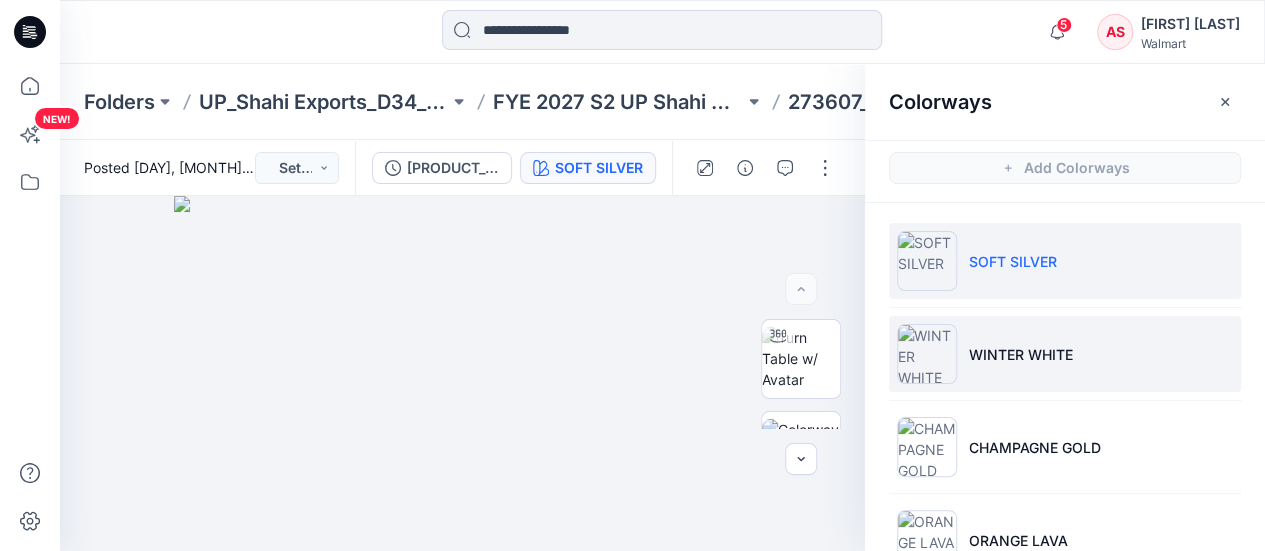 click on "WINTER WHITE" at bounding box center [1065, 354] 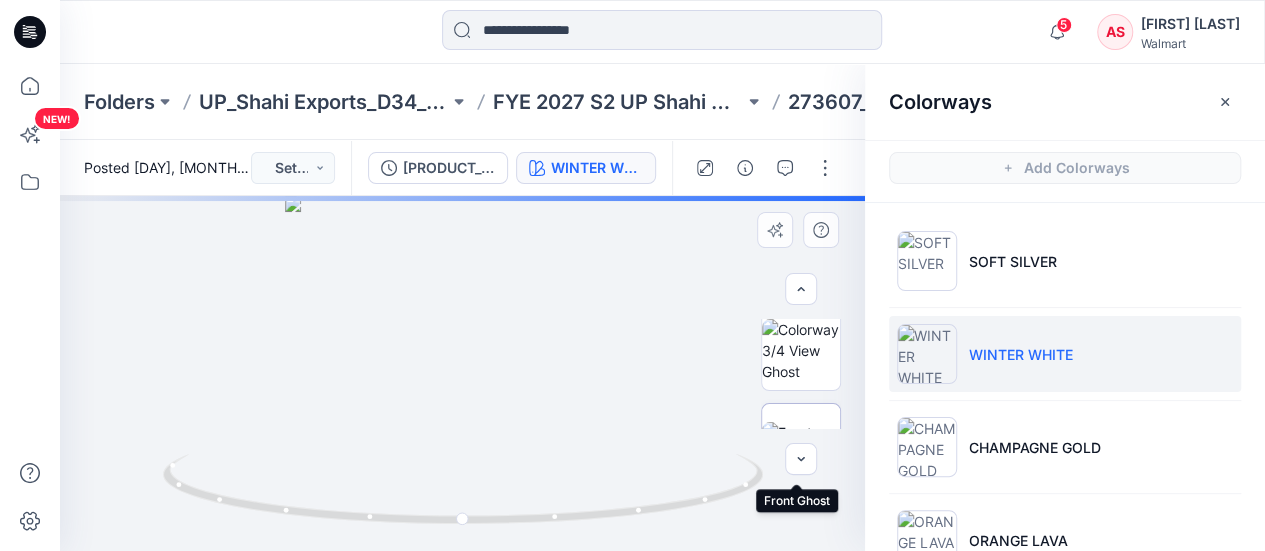 scroll, scrollTop: 200, scrollLeft: 0, axis: vertical 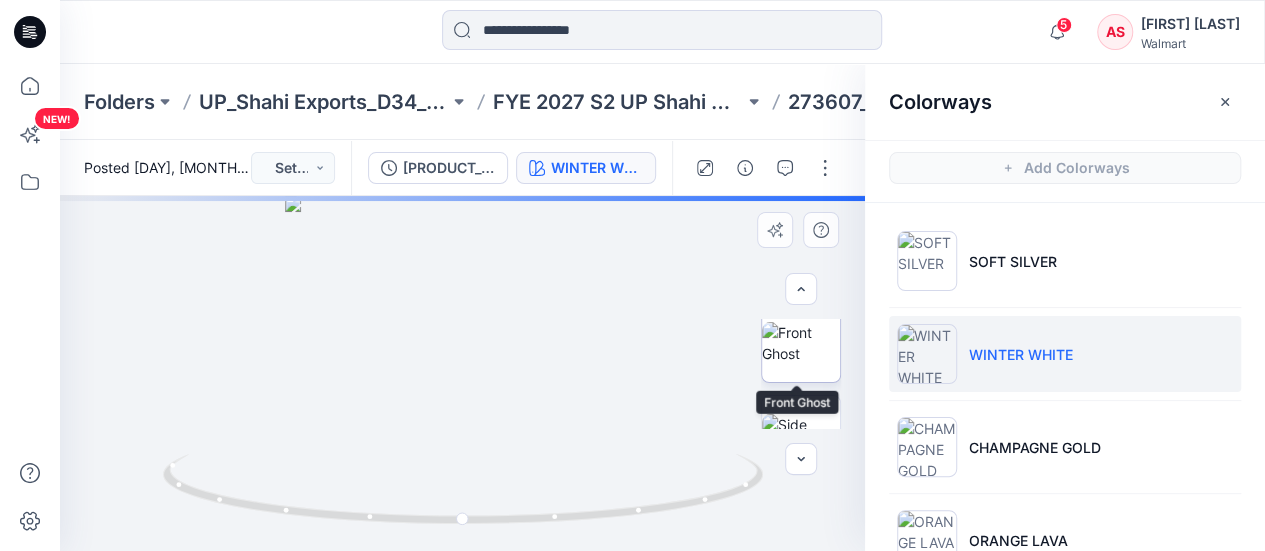 click at bounding box center [801, 343] 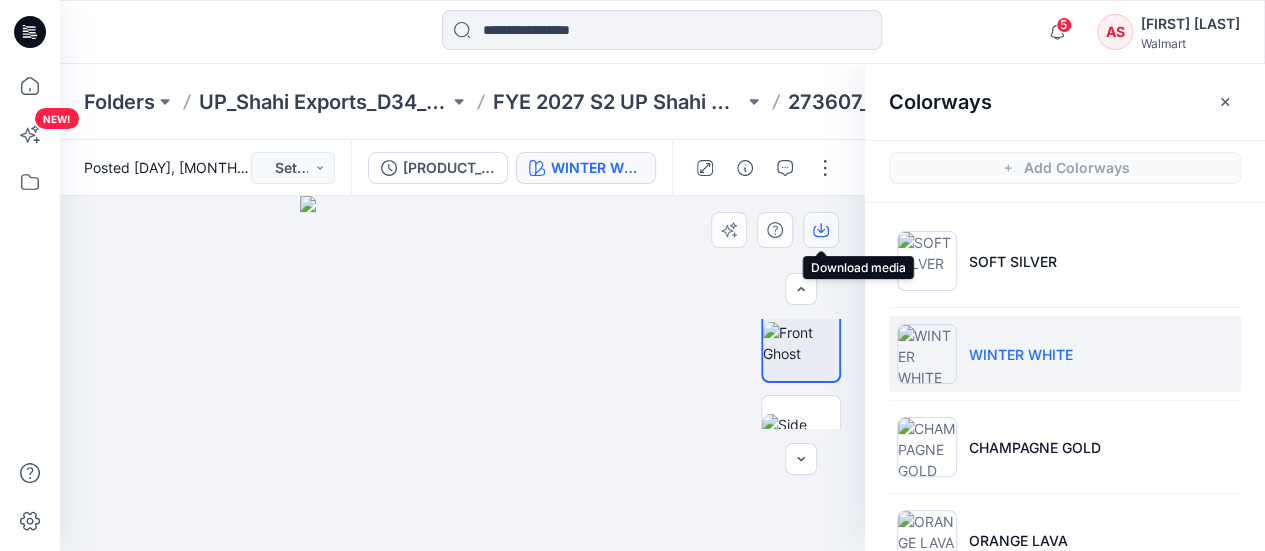 click 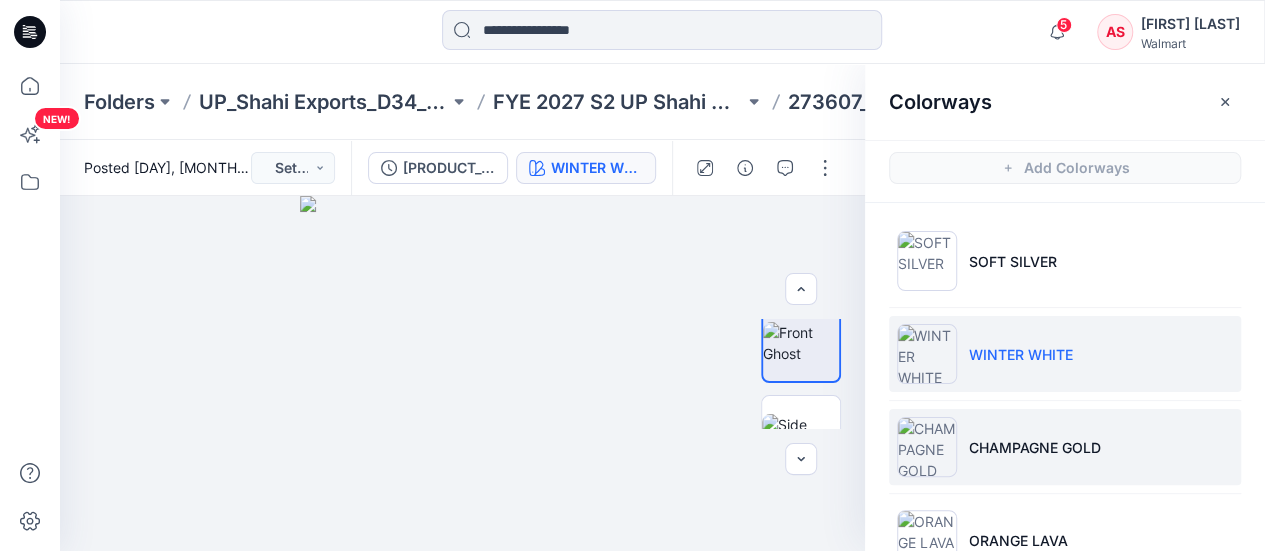 click at bounding box center [927, 447] 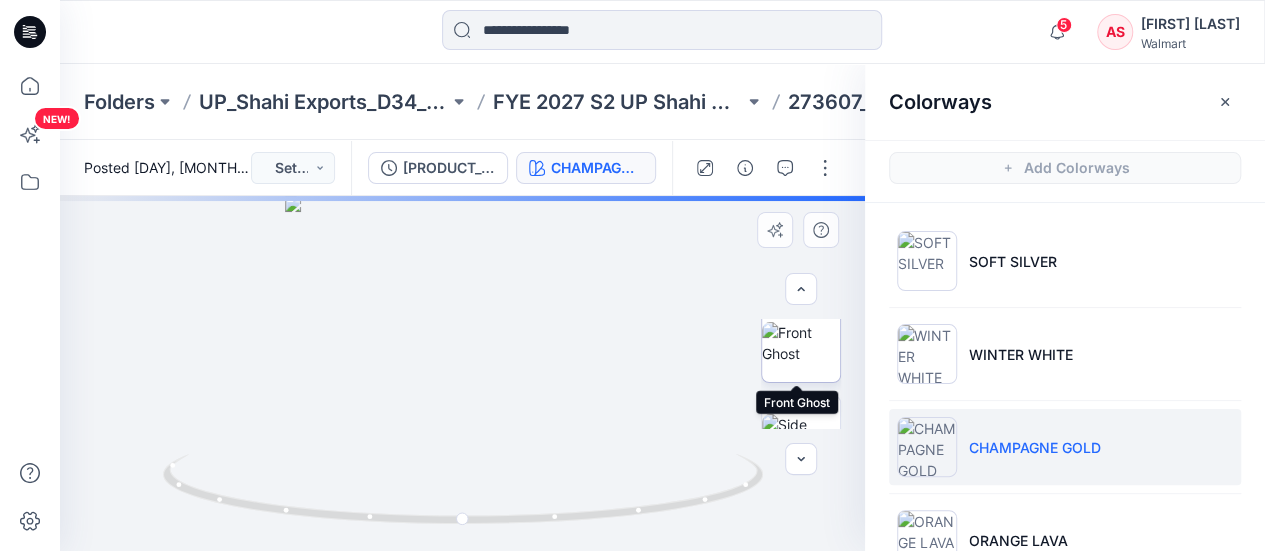 click at bounding box center (801, 343) 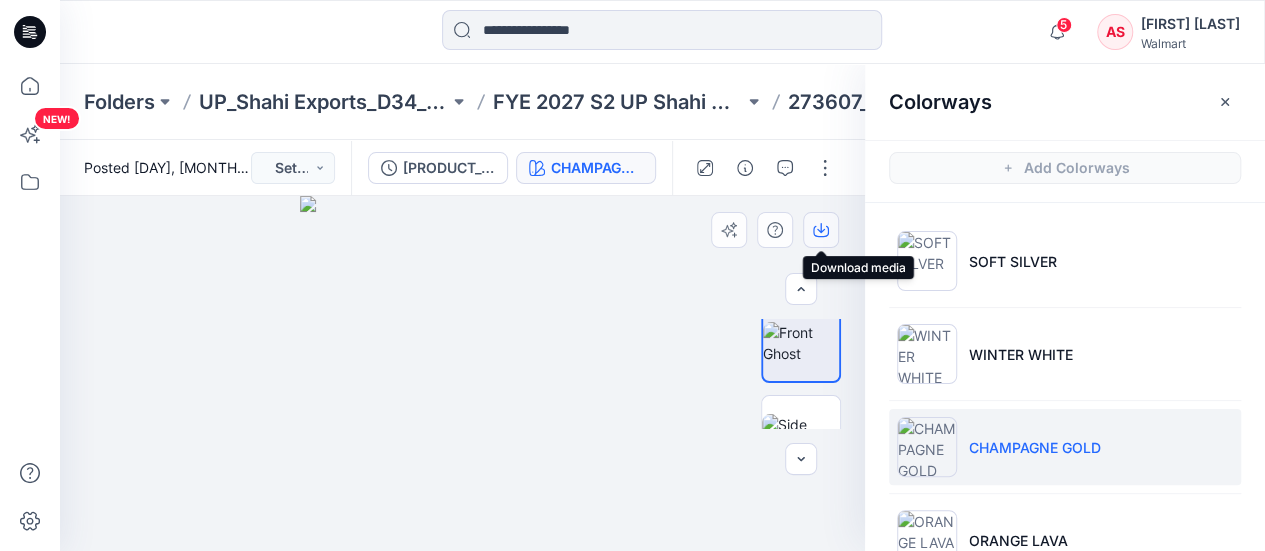 click 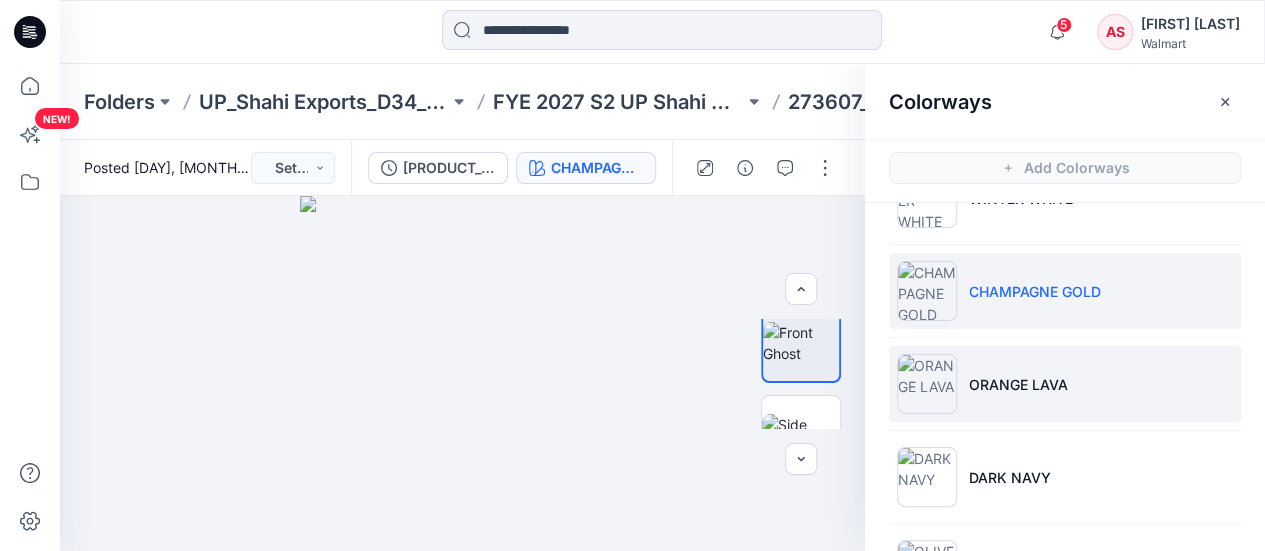 scroll, scrollTop: 200, scrollLeft: 0, axis: vertical 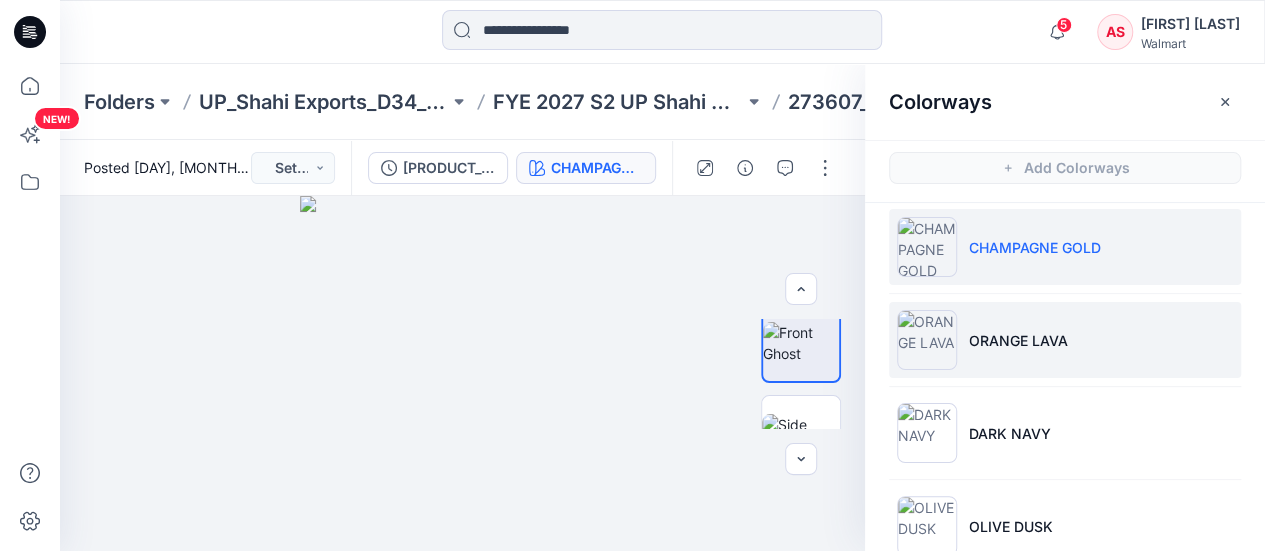 click at bounding box center [927, 340] 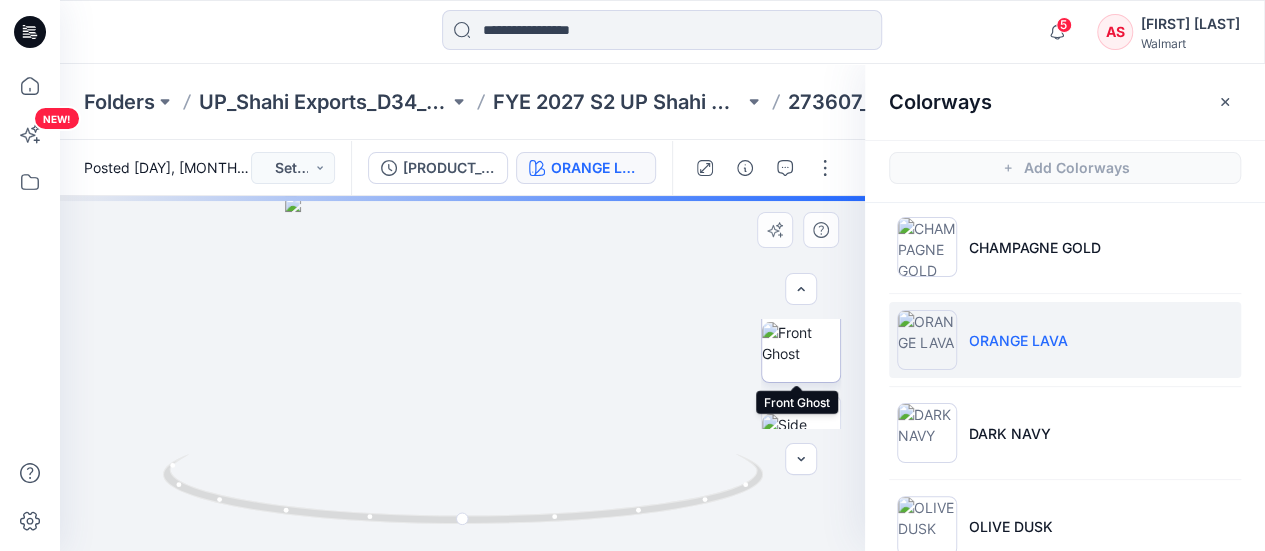 click at bounding box center [801, 343] 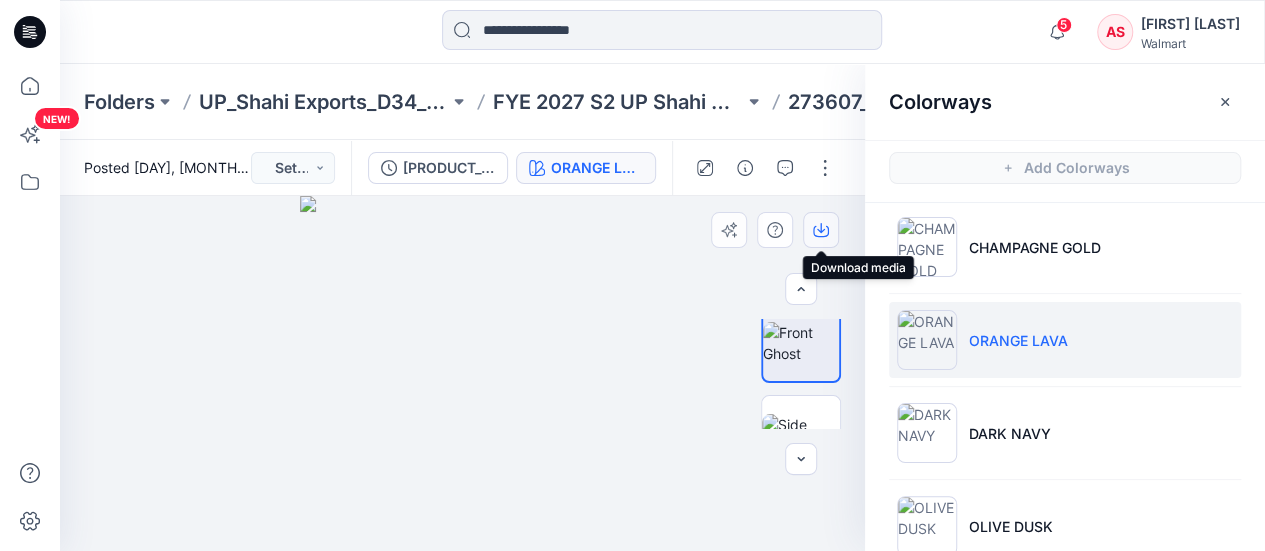 click 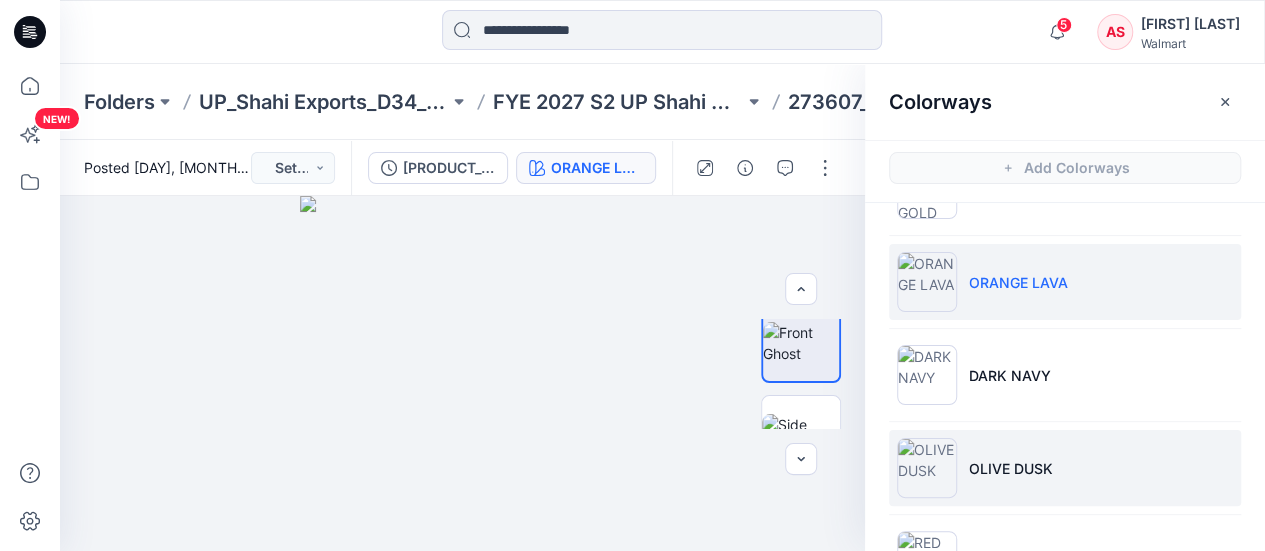 scroll, scrollTop: 300, scrollLeft: 0, axis: vertical 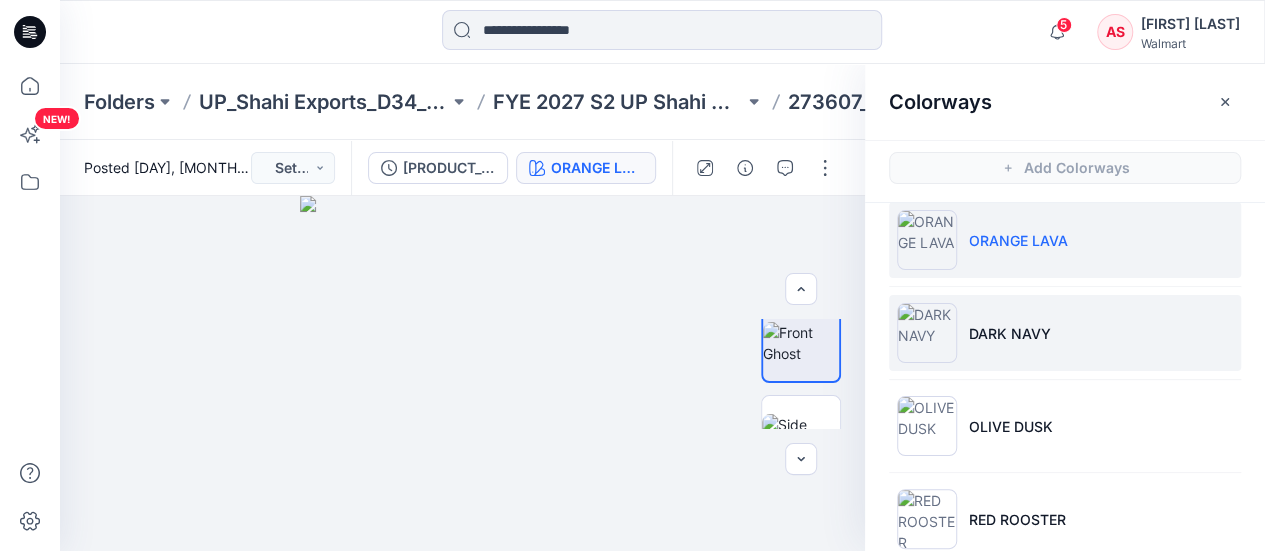 click at bounding box center [927, 333] 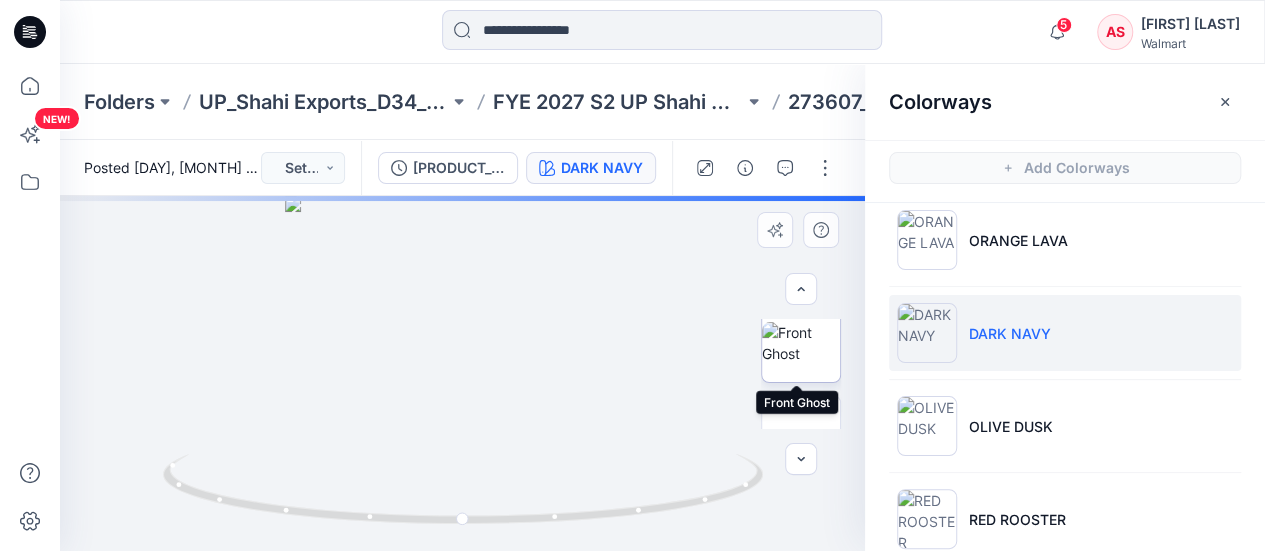 click at bounding box center [801, 343] 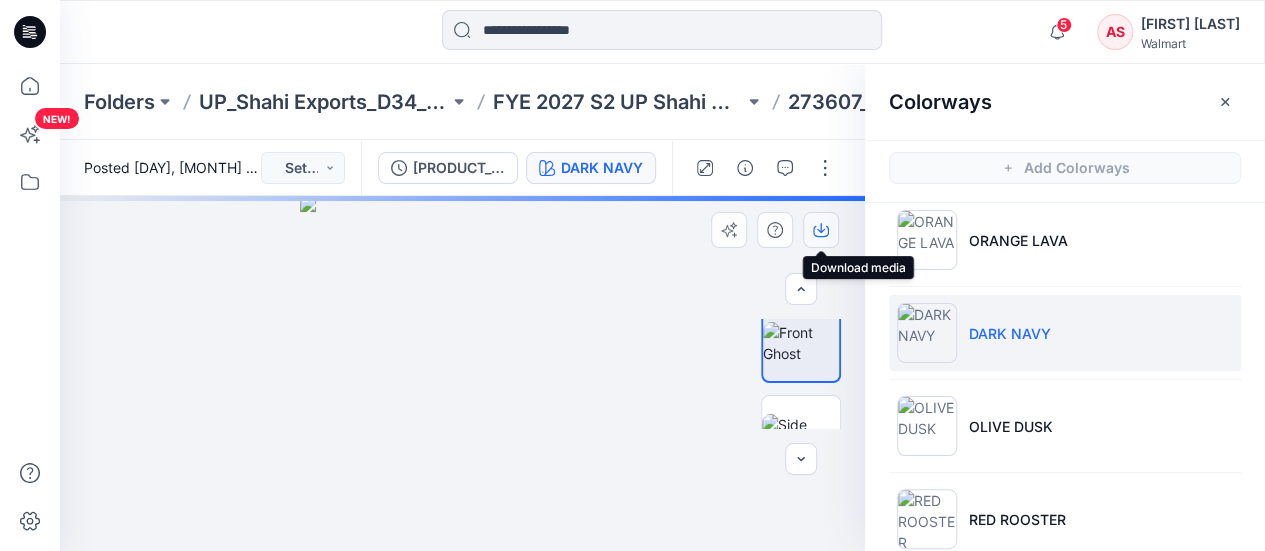 click 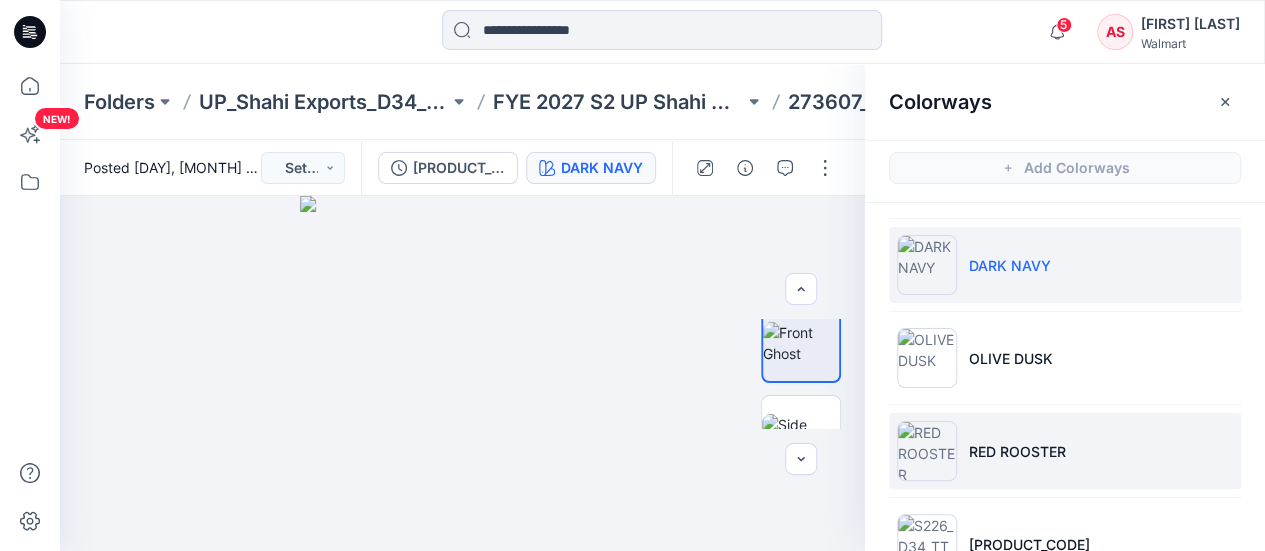 scroll, scrollTop: 400, scrollLeft: 0, axis: vertical 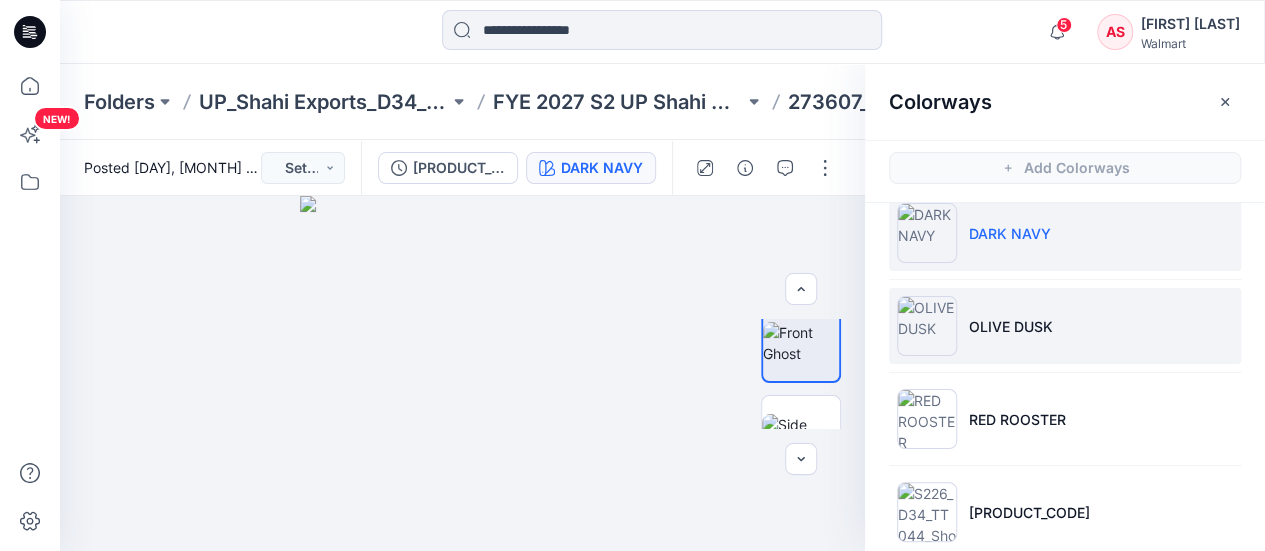 click at bounding box center [927, 326] 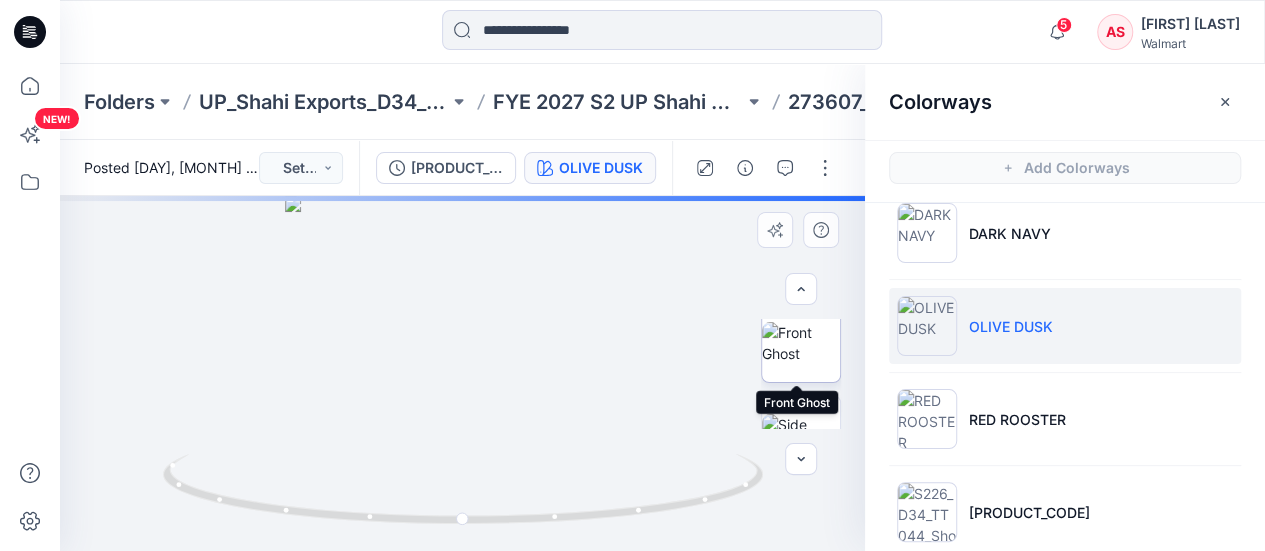 click at bounding box center [801, 343] 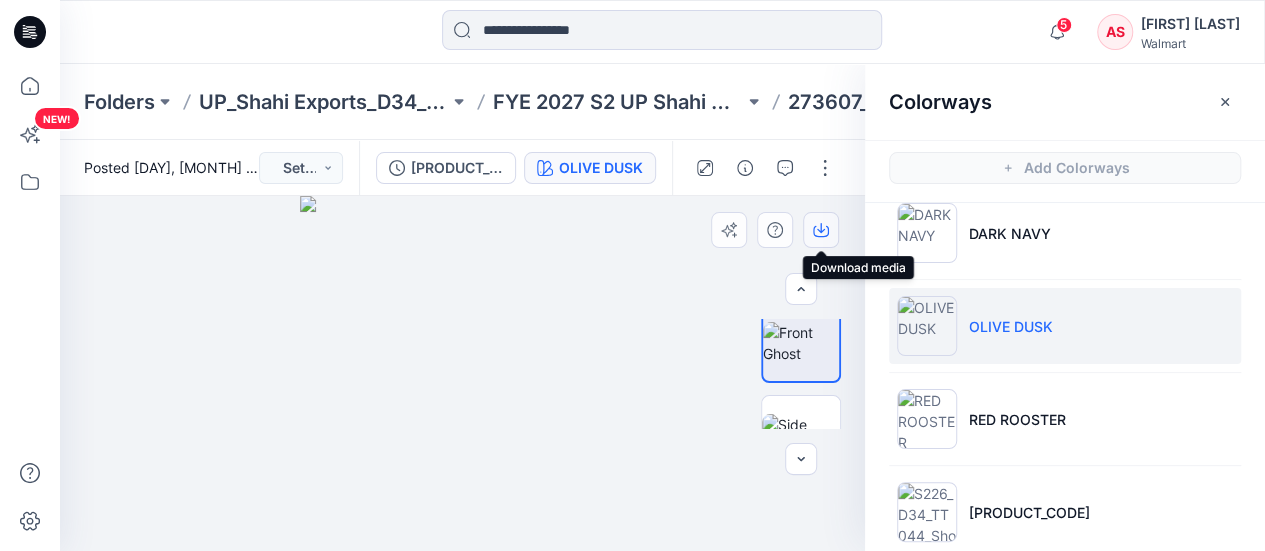click 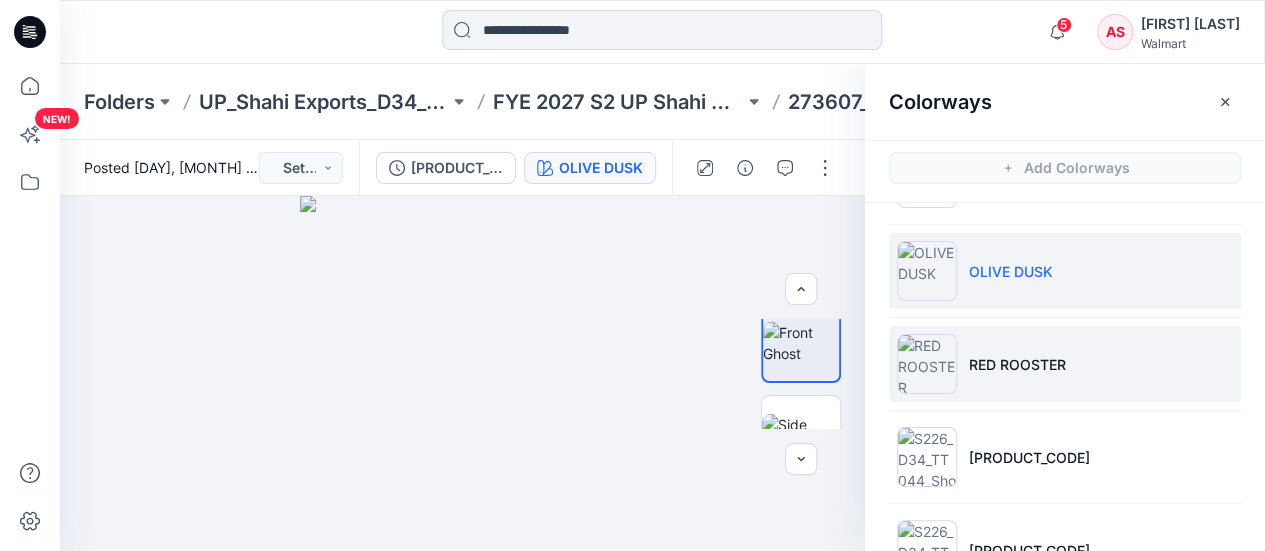 scroll, scrollTop: 500, scrollLeft: 0, axis: vertical 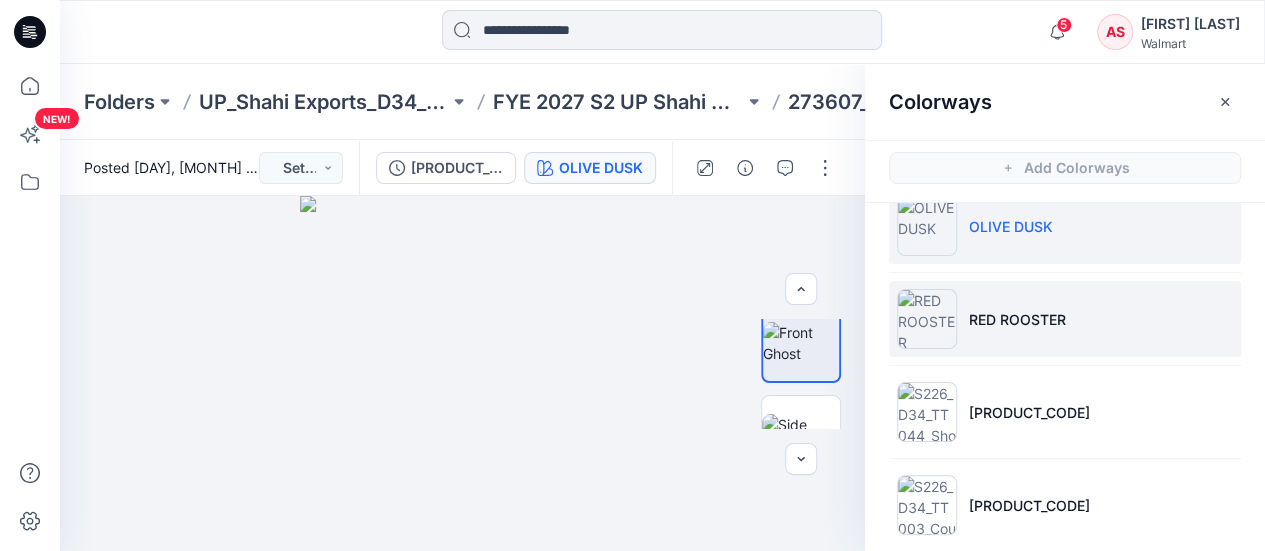 click at bounding box center [927, 319] 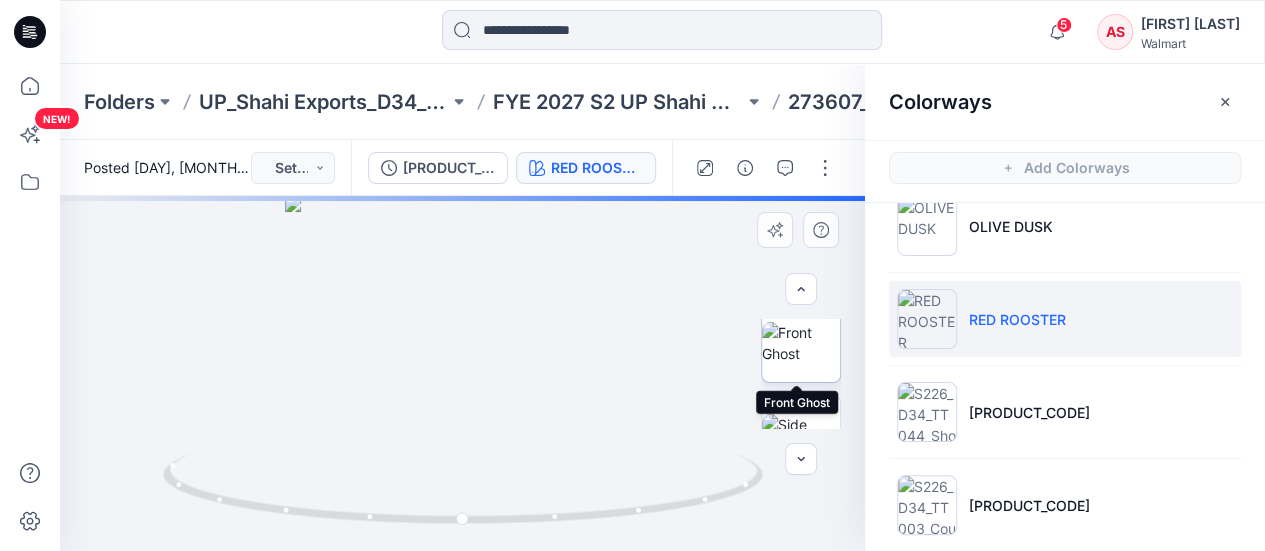 click at bounding box center (801, 343) 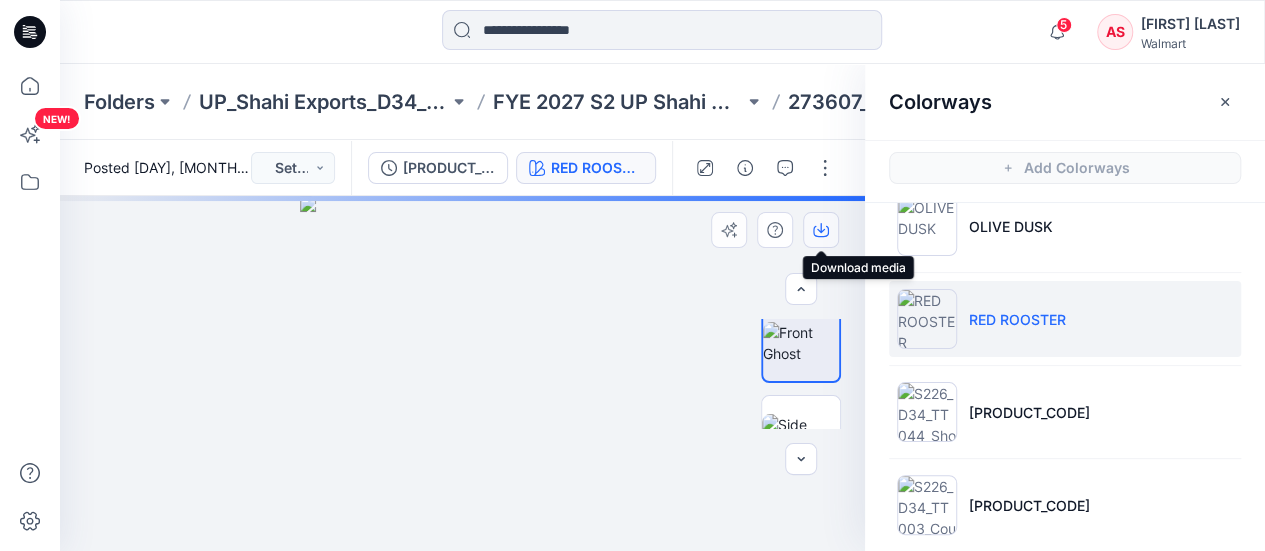 click 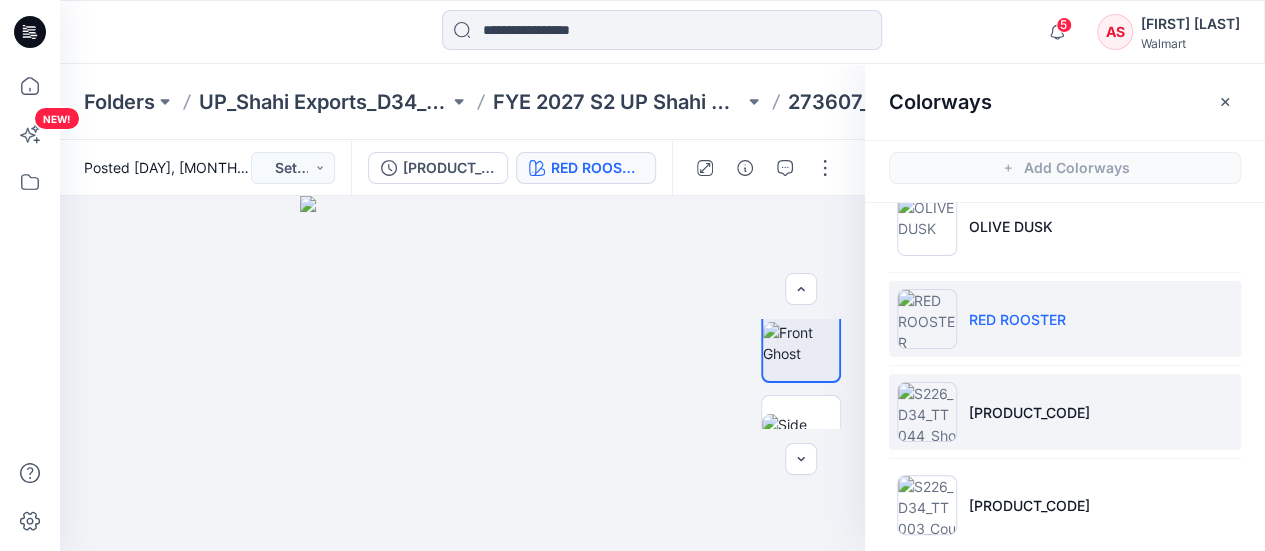 click at bounding box center (927, 412) 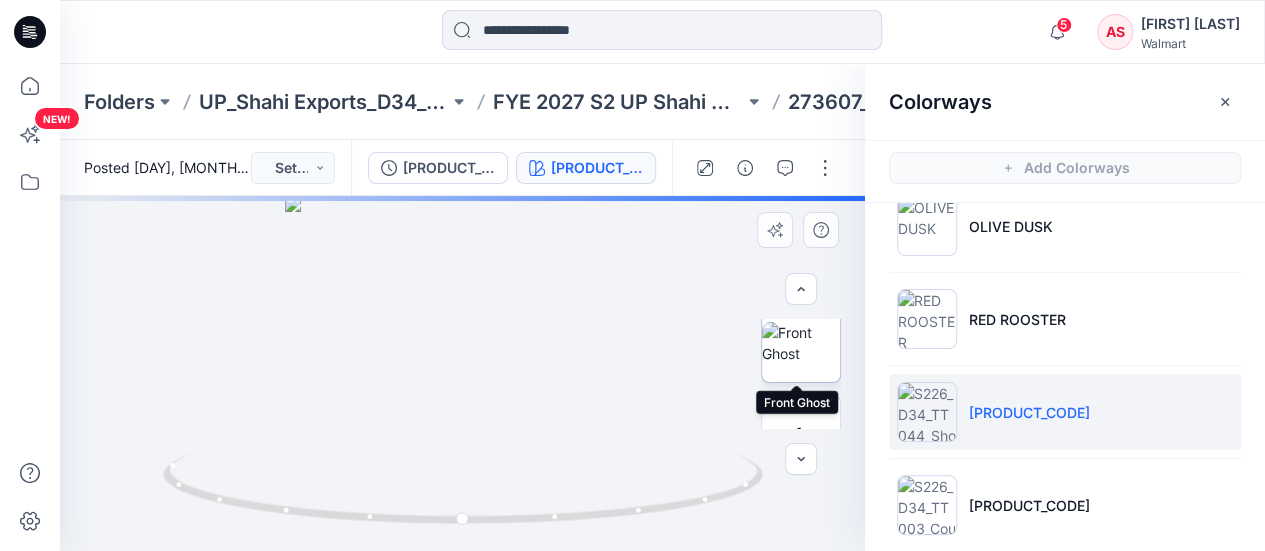 click at bounding box center (801, 343) 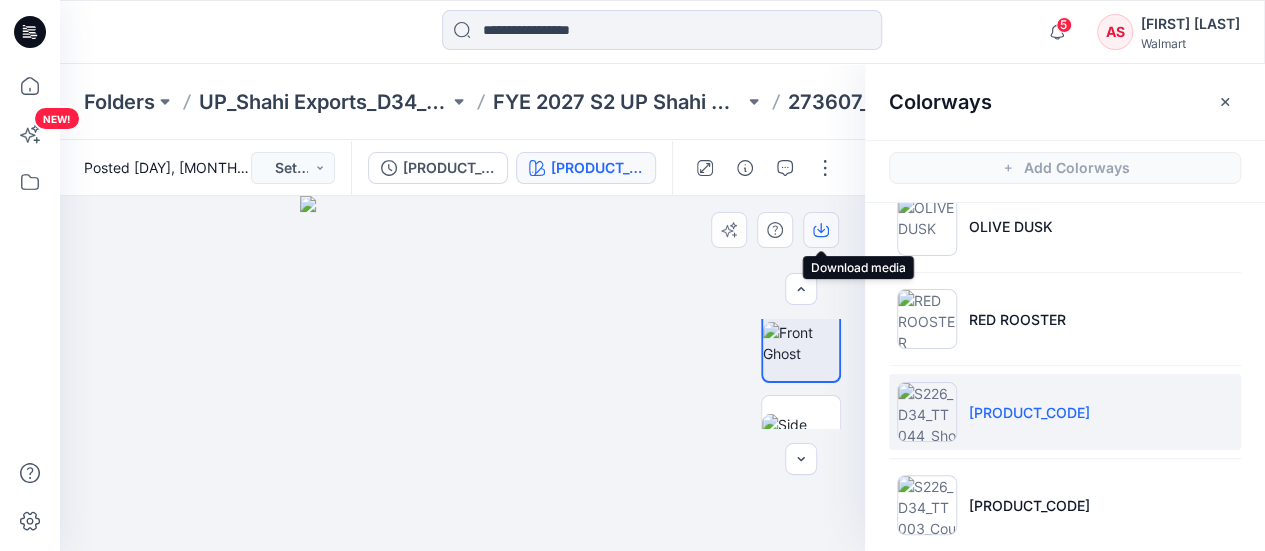 click 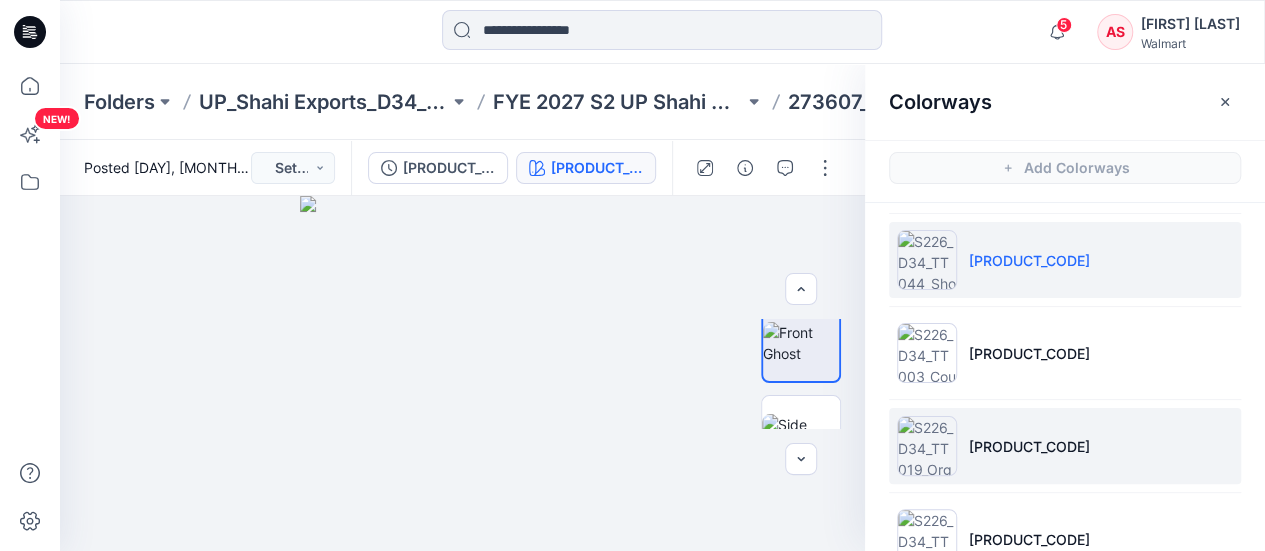 scroll, scrollTop: 700, scrollLeft: 0, axis: vertical 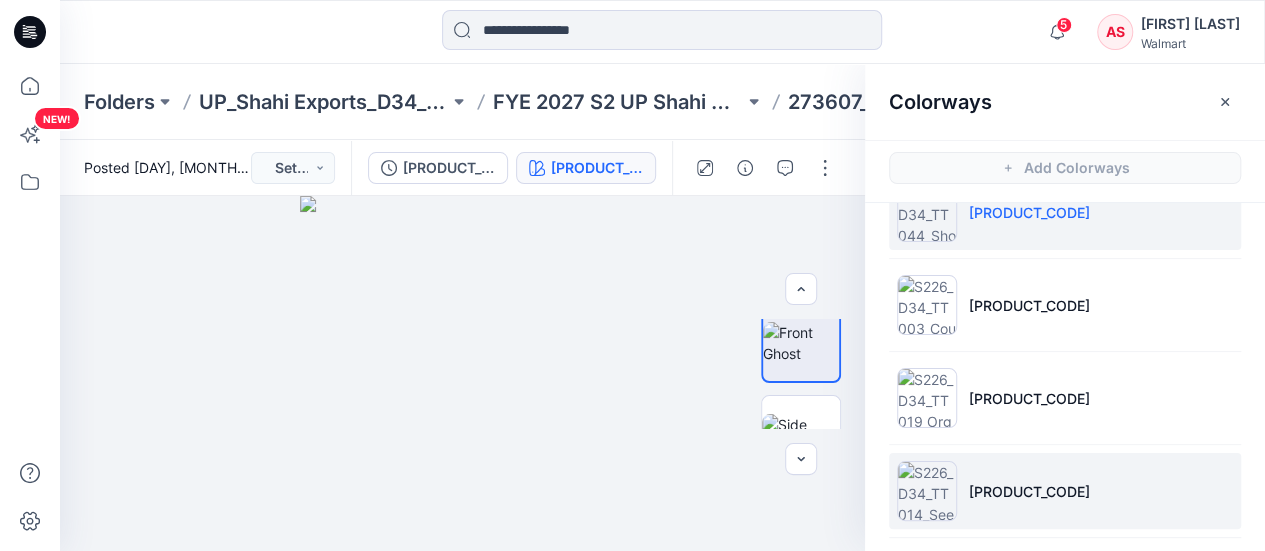 click on "[PRODUCT_CODE]_[PRODUCT_NAME]_[COLOR]_[SIZE] ([NUMBER])" at bounding box center (1065, 491) 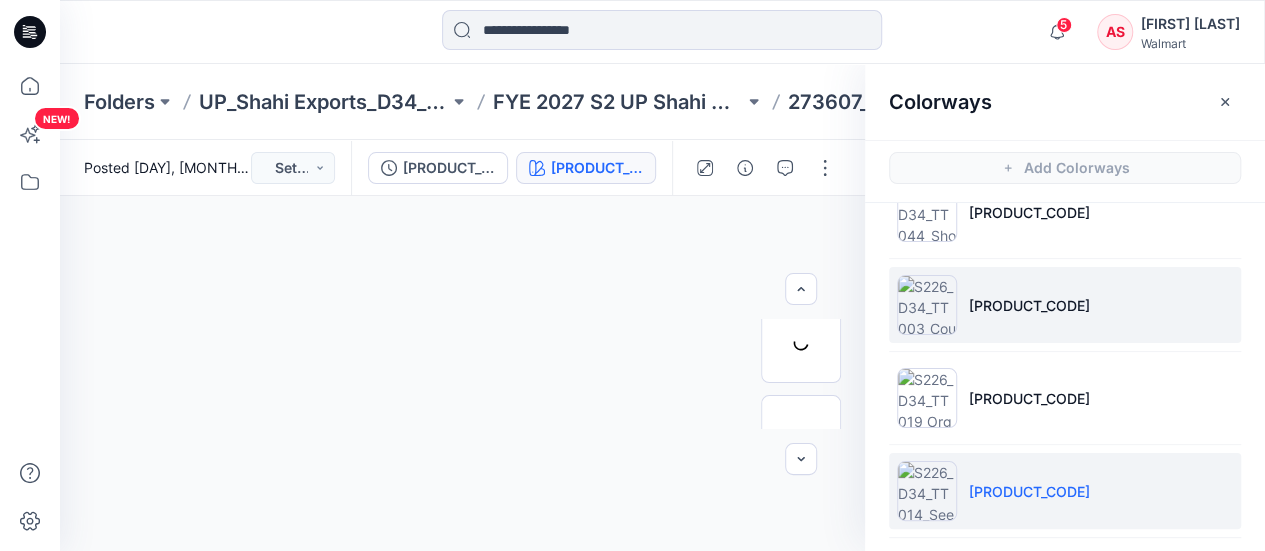 click on "[PRODUCT_CODE]_[PRODUCT_NAME]_[COLOR]_[COLOR]_[SIZE] ([NUMBER])" at bounding box center (1065, 305) 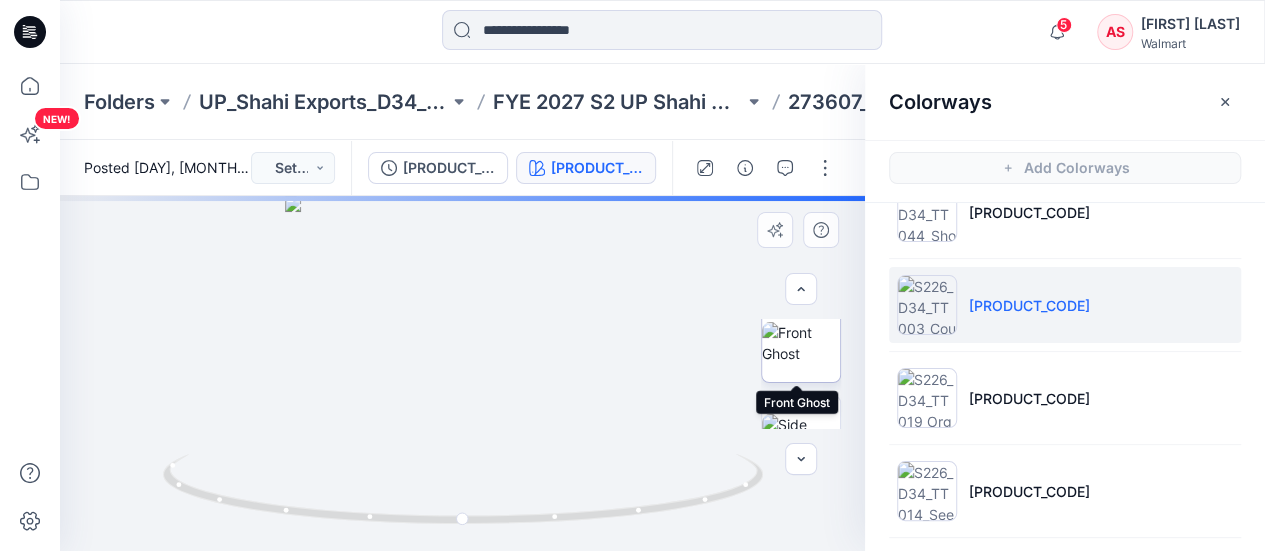 click at bounding box center (801, 343) 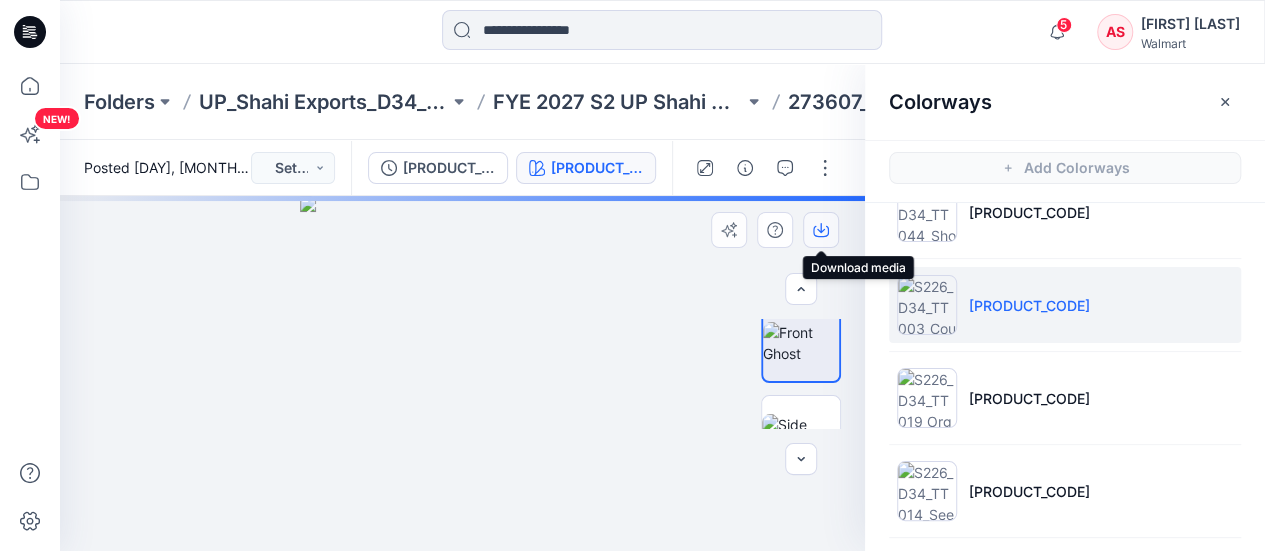 click 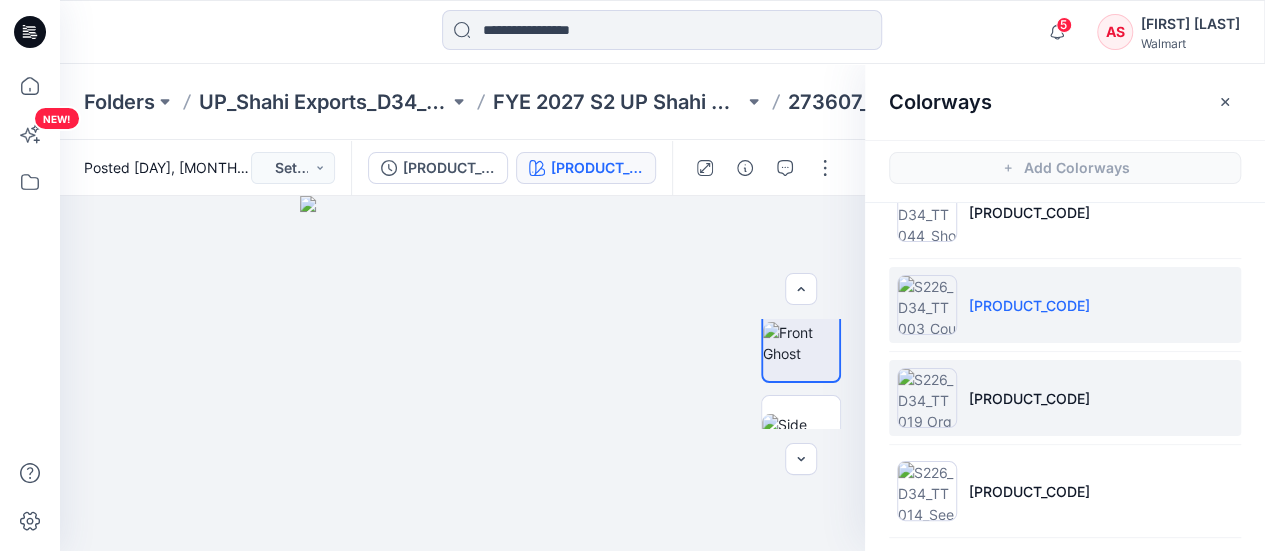 click at bounding box center [927, 398] 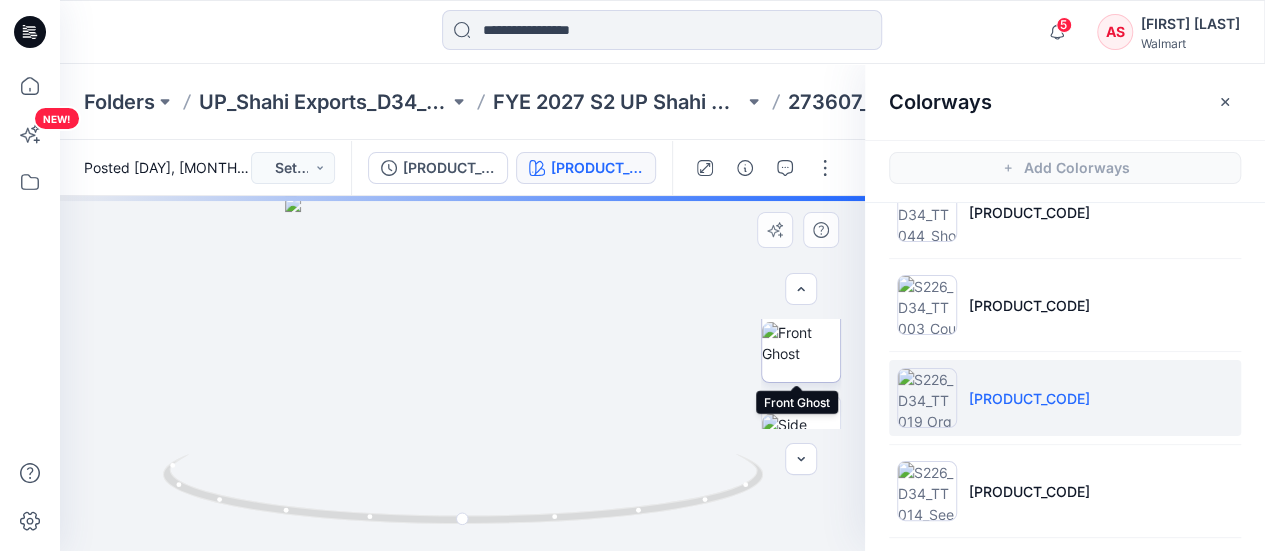 click at bounding box center (801, 343) 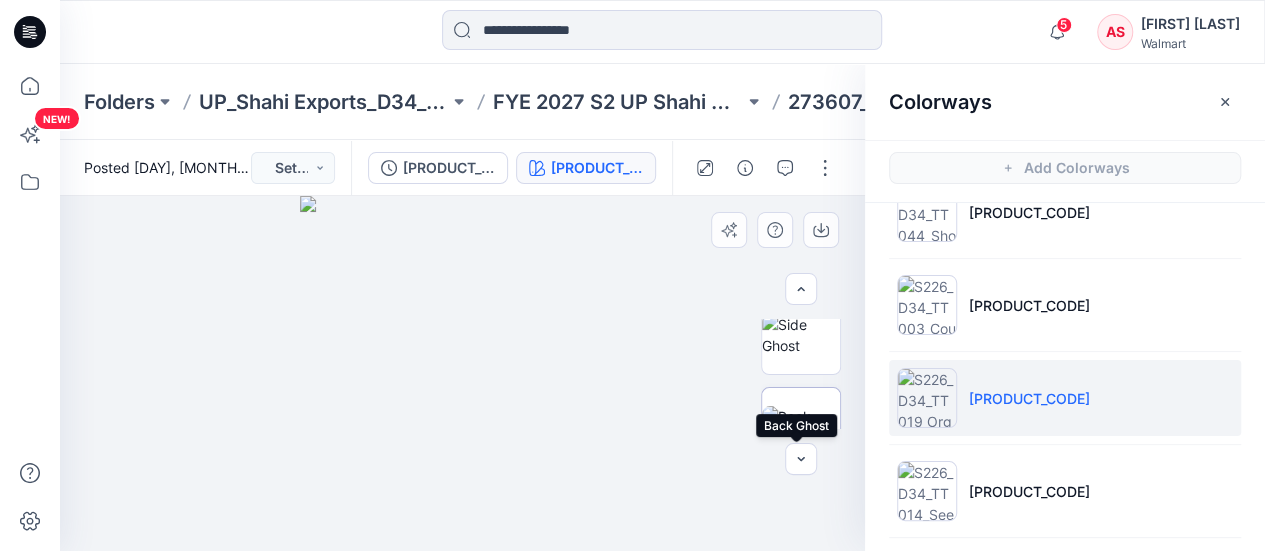 scroll, scrollTop: 200, scrollLeft: 0, axis: vertical 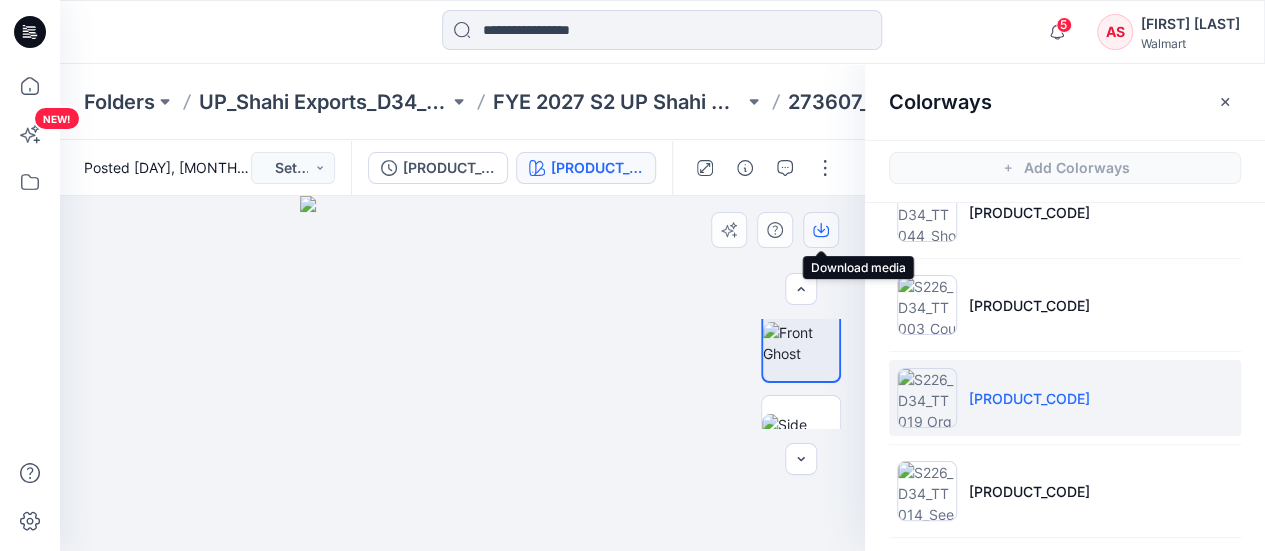 click 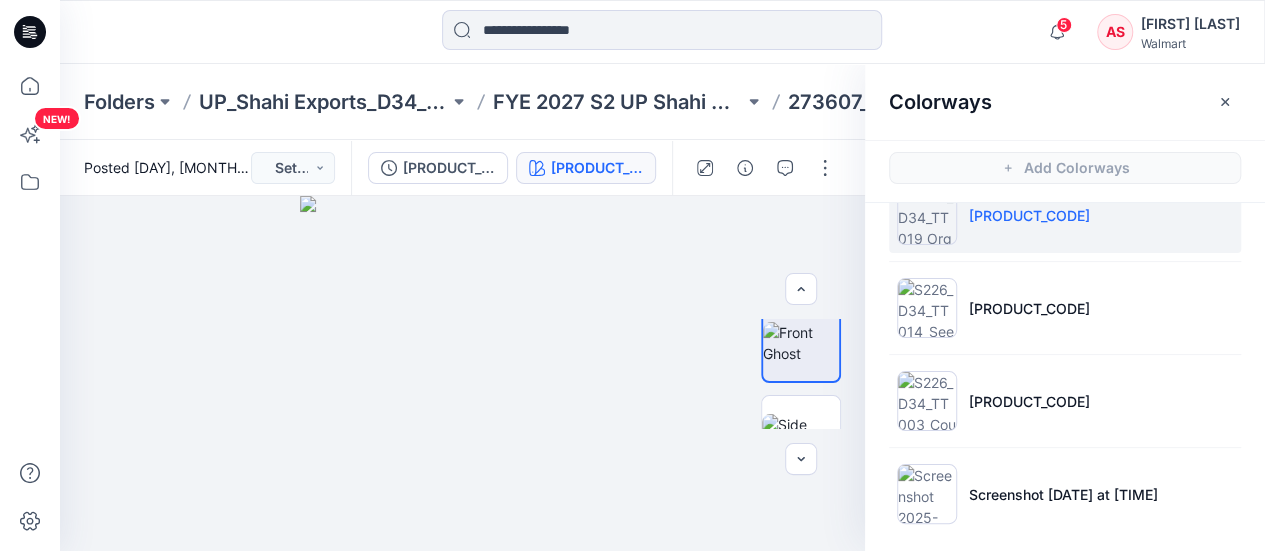 scroll, scrollTop: 889, scrollLeft: 0, axis: vertical 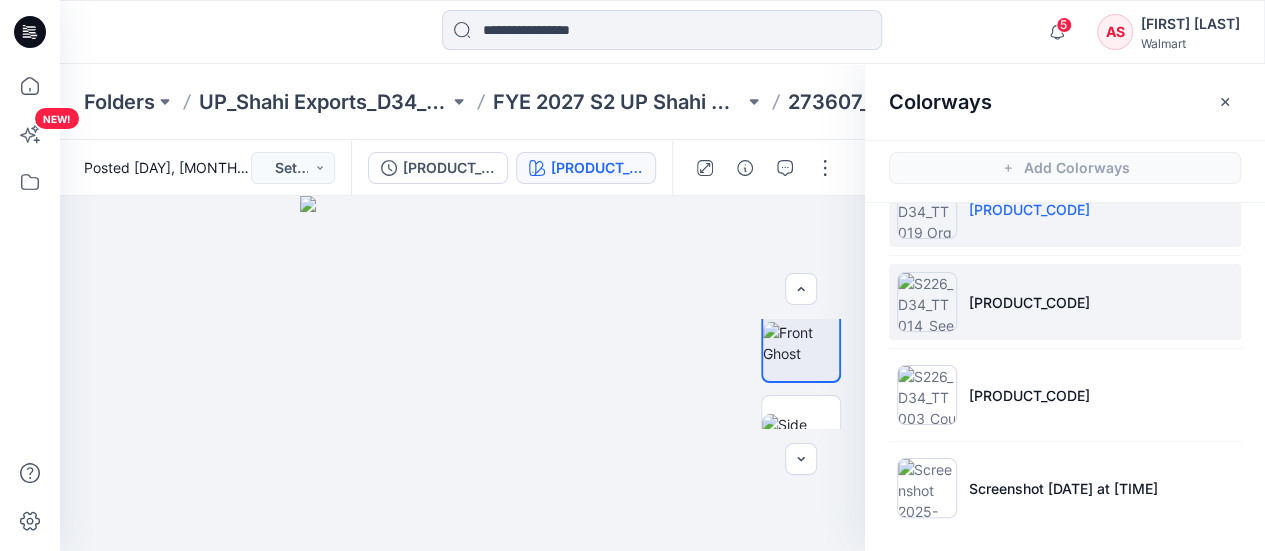 click at bounding box center [927, 302] 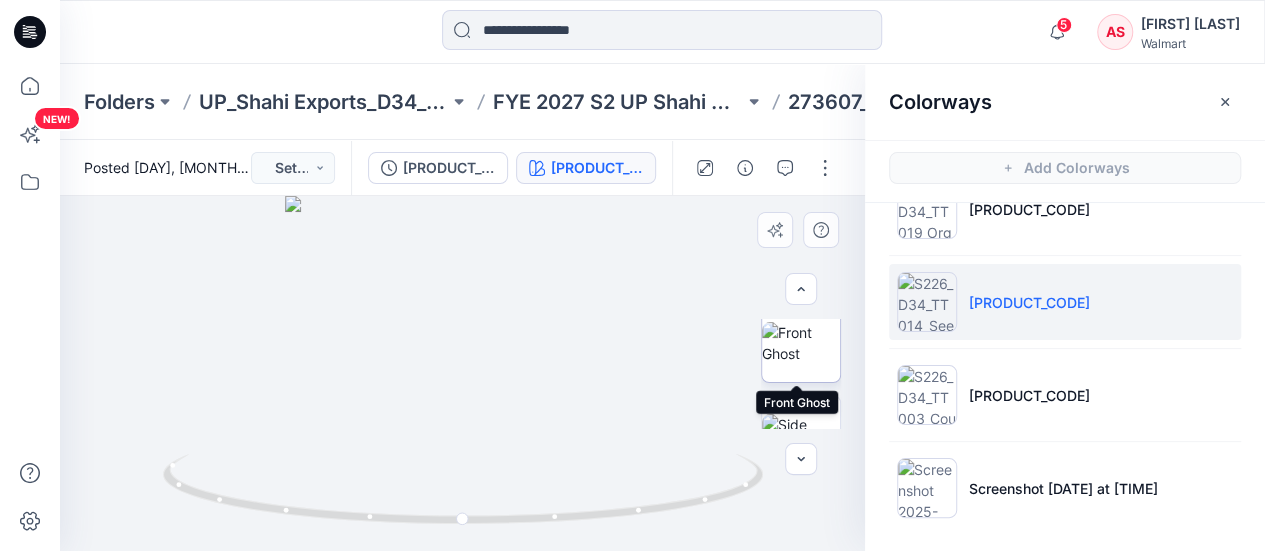 click at bounding box center (801, 343) 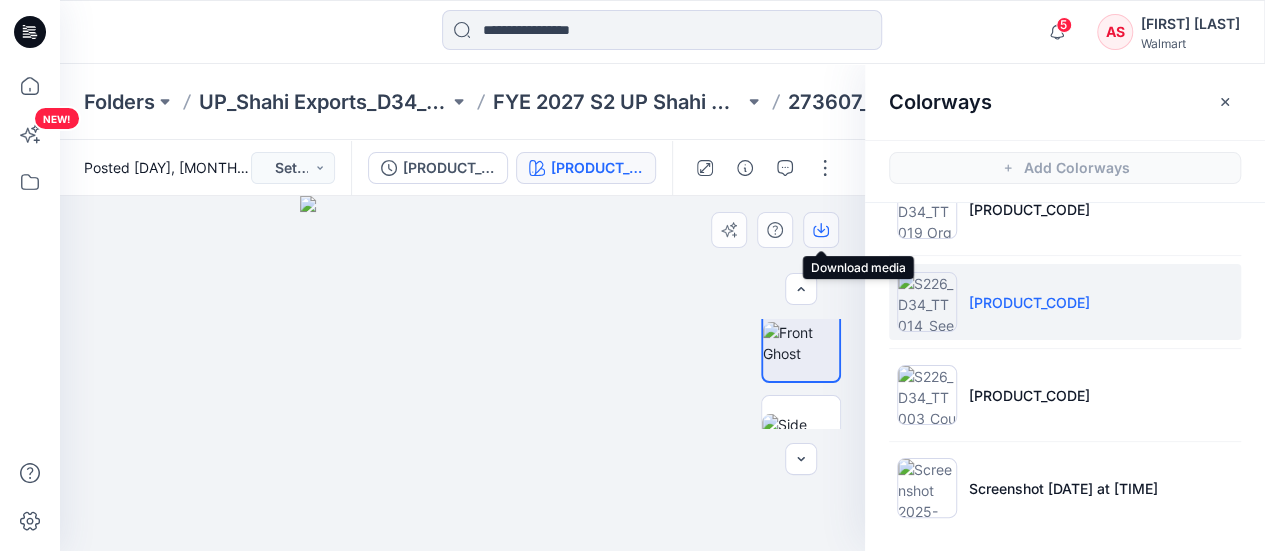 click 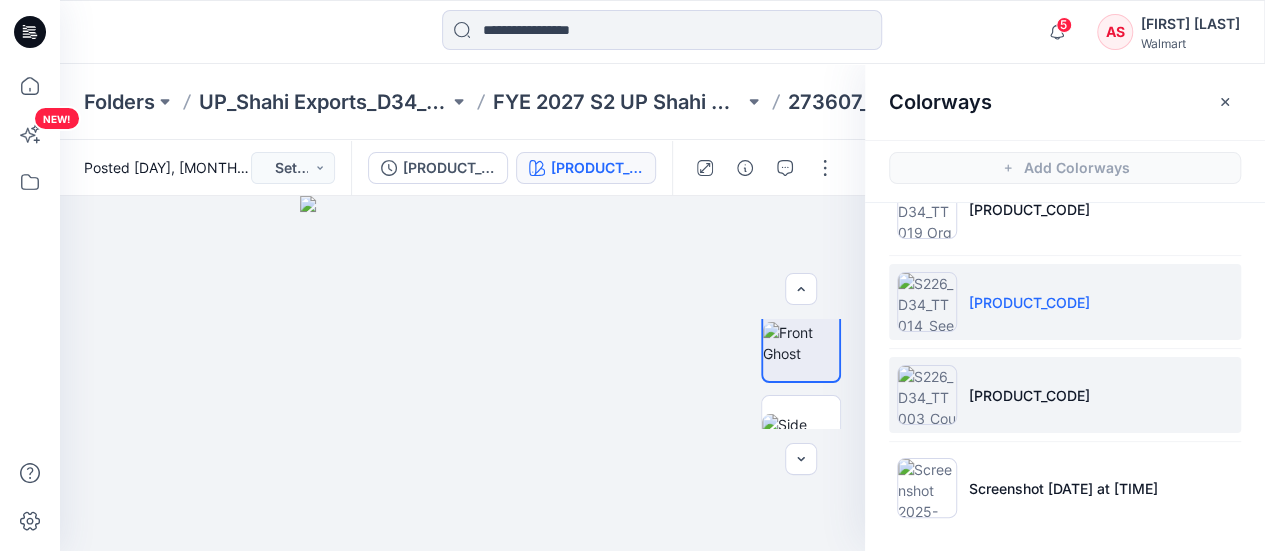 click at bounding box center [927, 395] 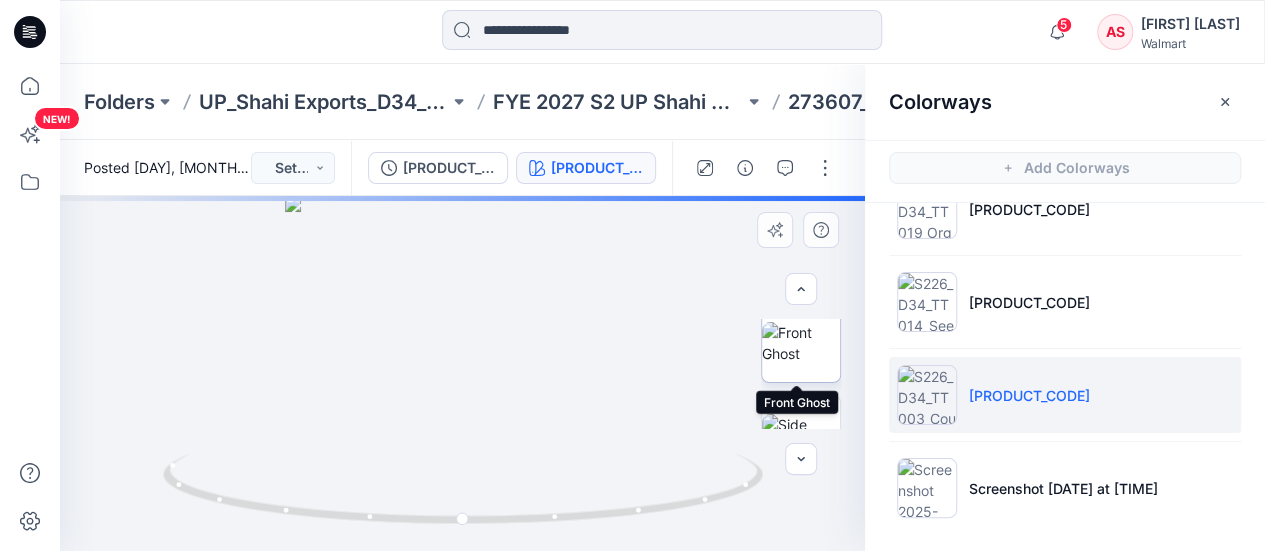 click at bounding box center [801, 343] 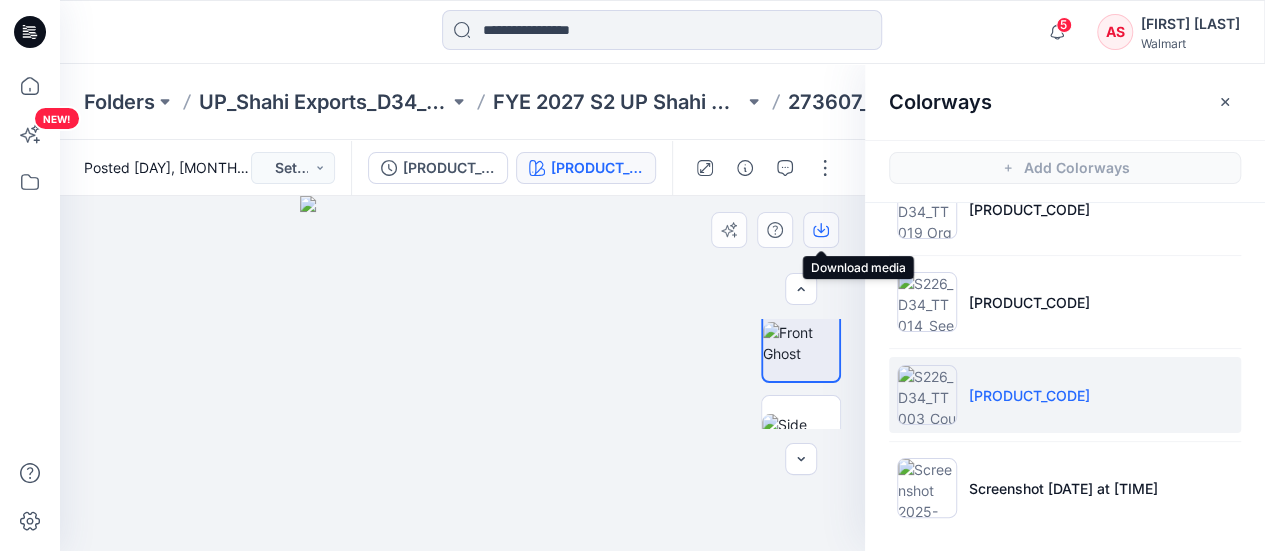 click 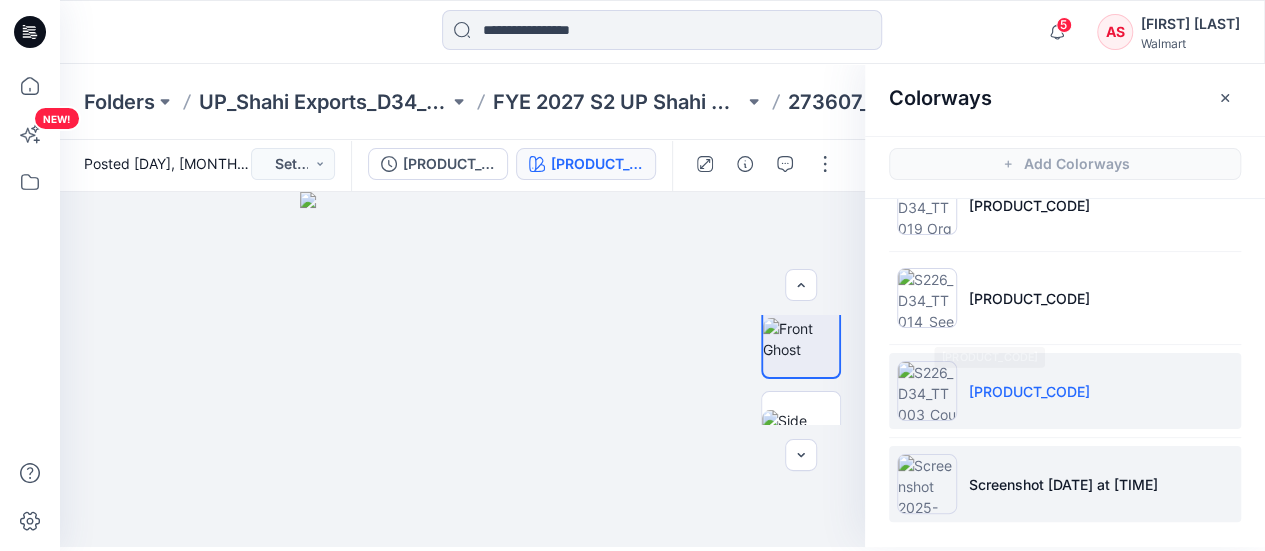 scroll, scrollTop: 5, scrollLeft: 0, axis: vertical 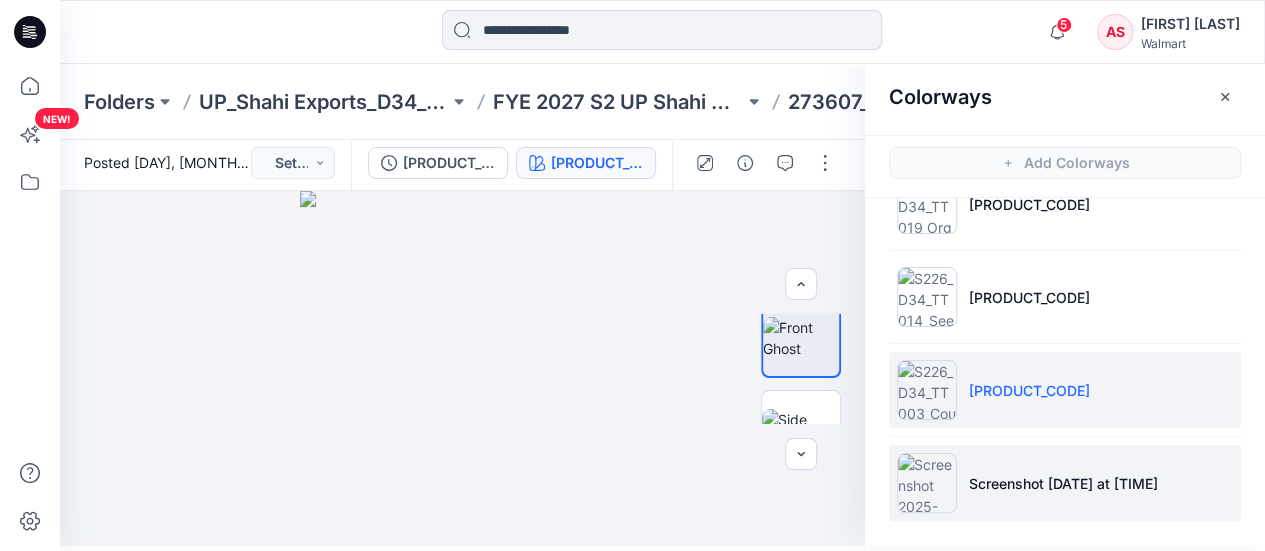 click at bounding box center [927, 483] 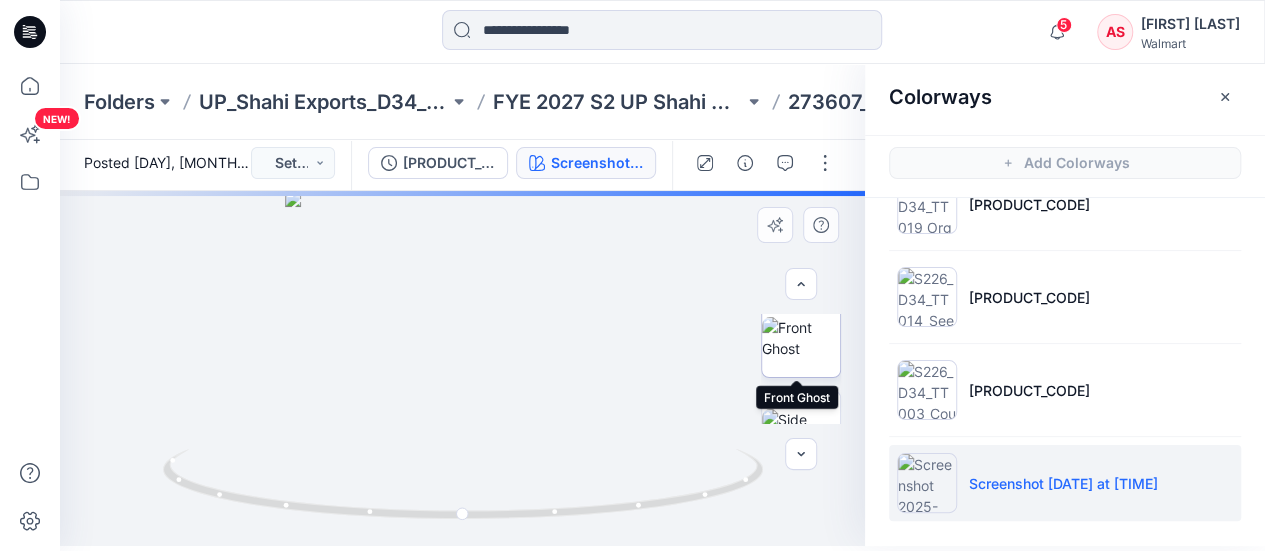 click at bounding box center (801, 338) 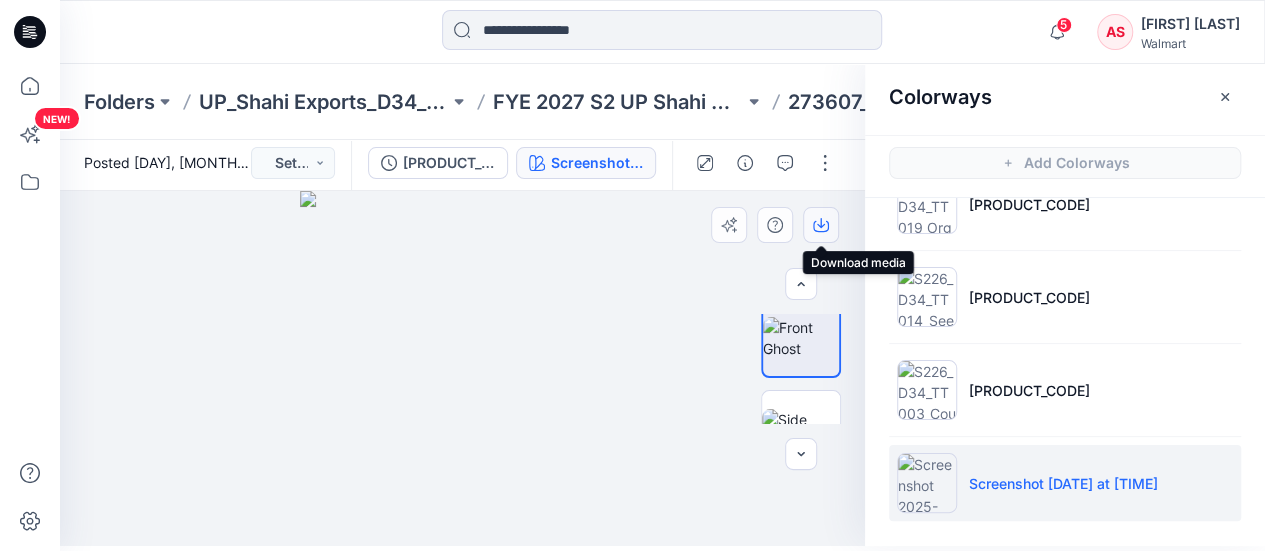click 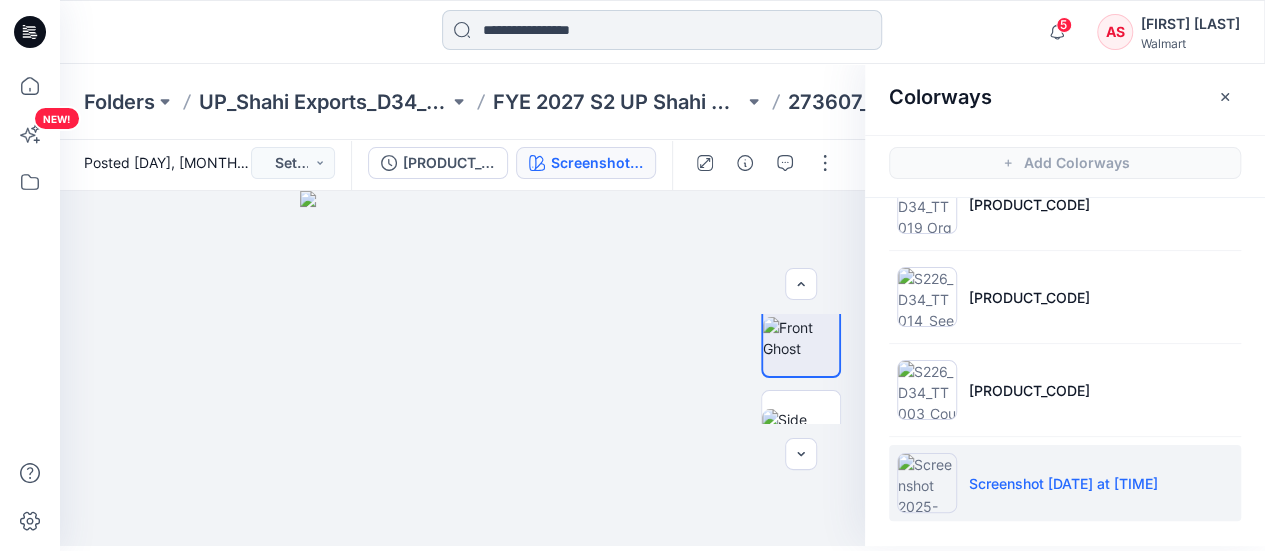 click at bounding box center (662, 30) 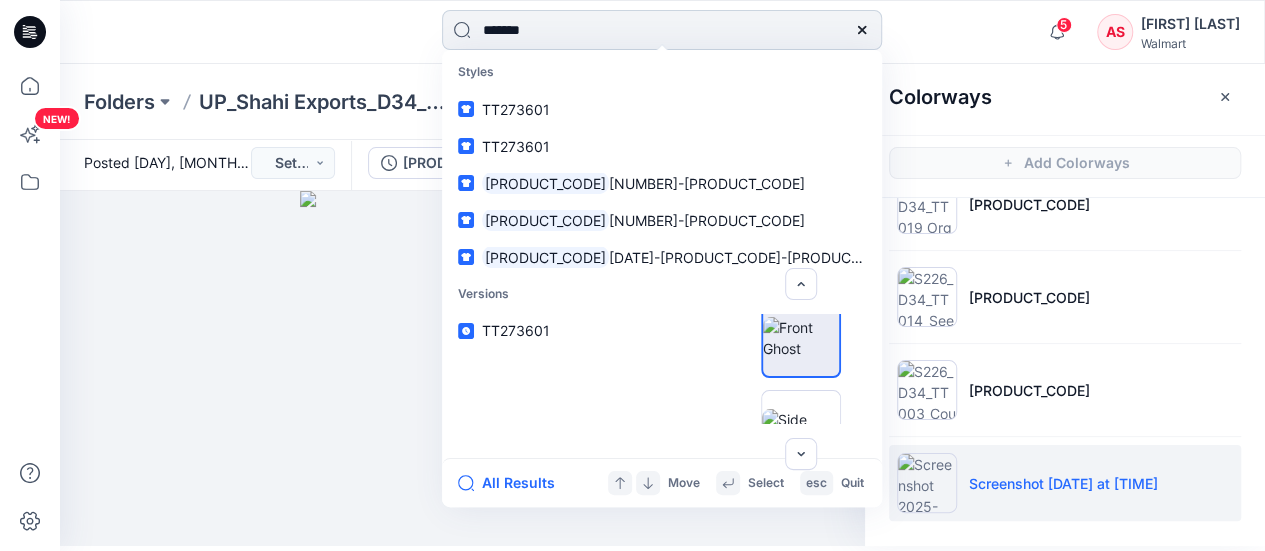 type on "********" 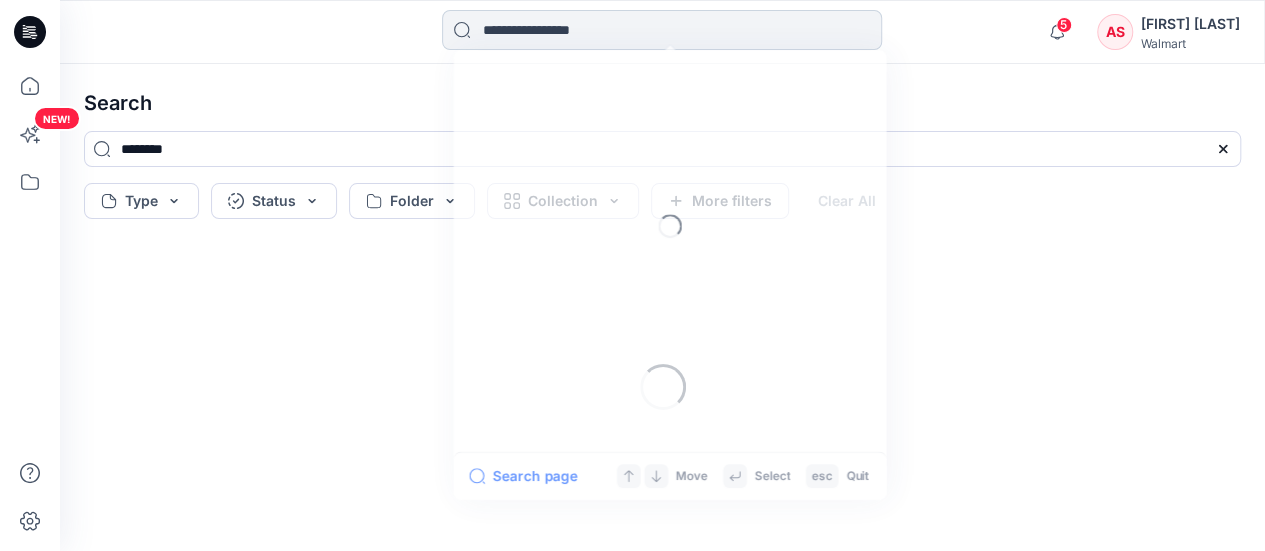 scroll, scrollTop: 0, scrollLeft: 0, axis: both 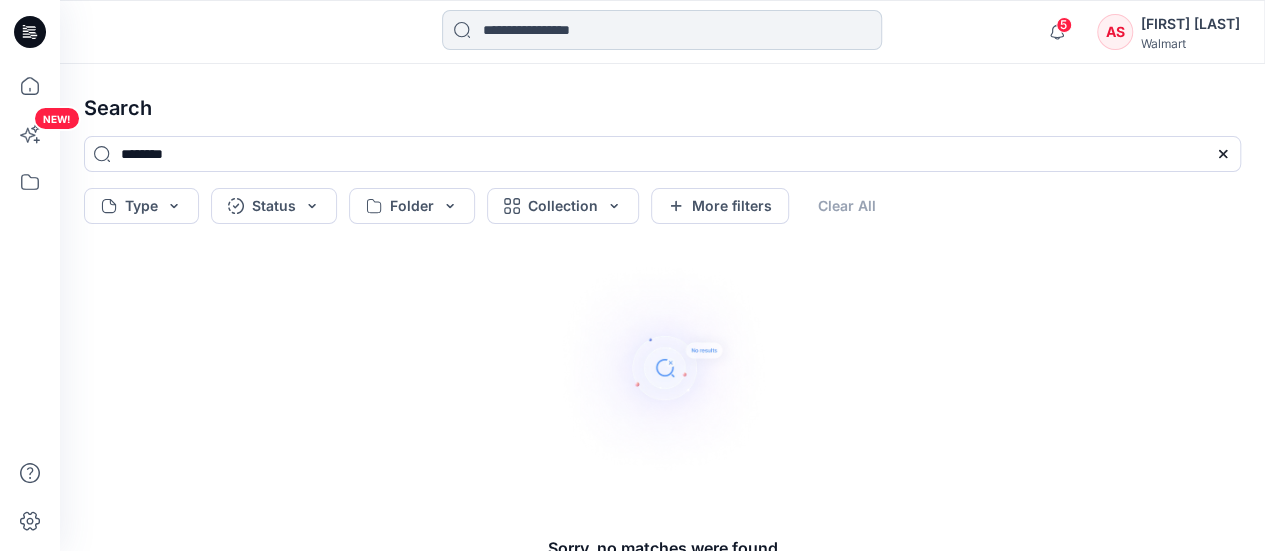 click at bounding box center (662, 30) 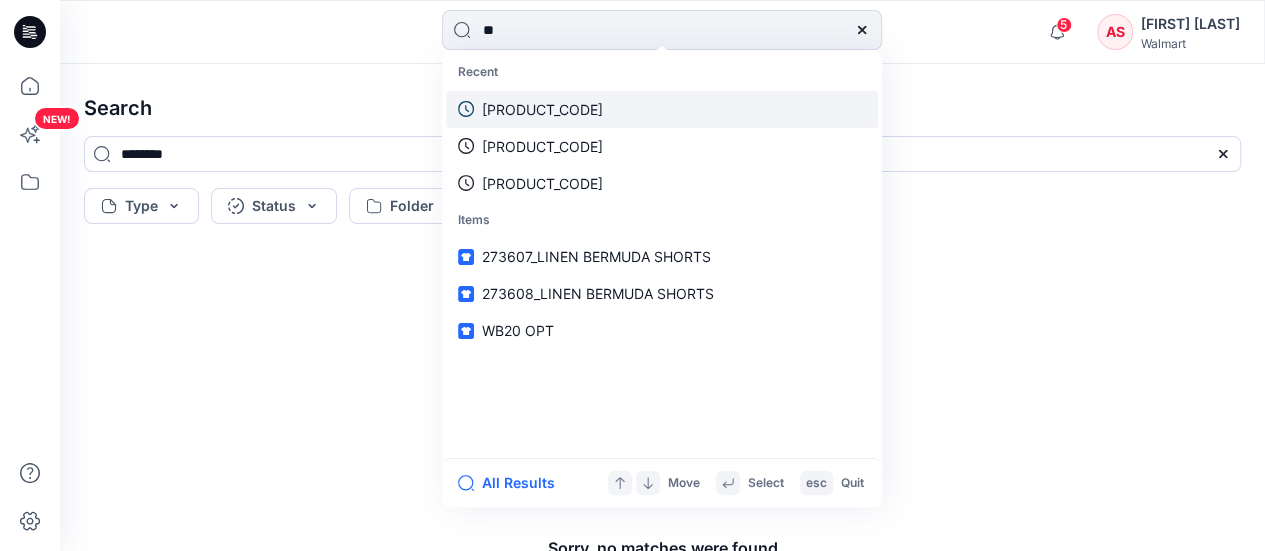 type on "**" 